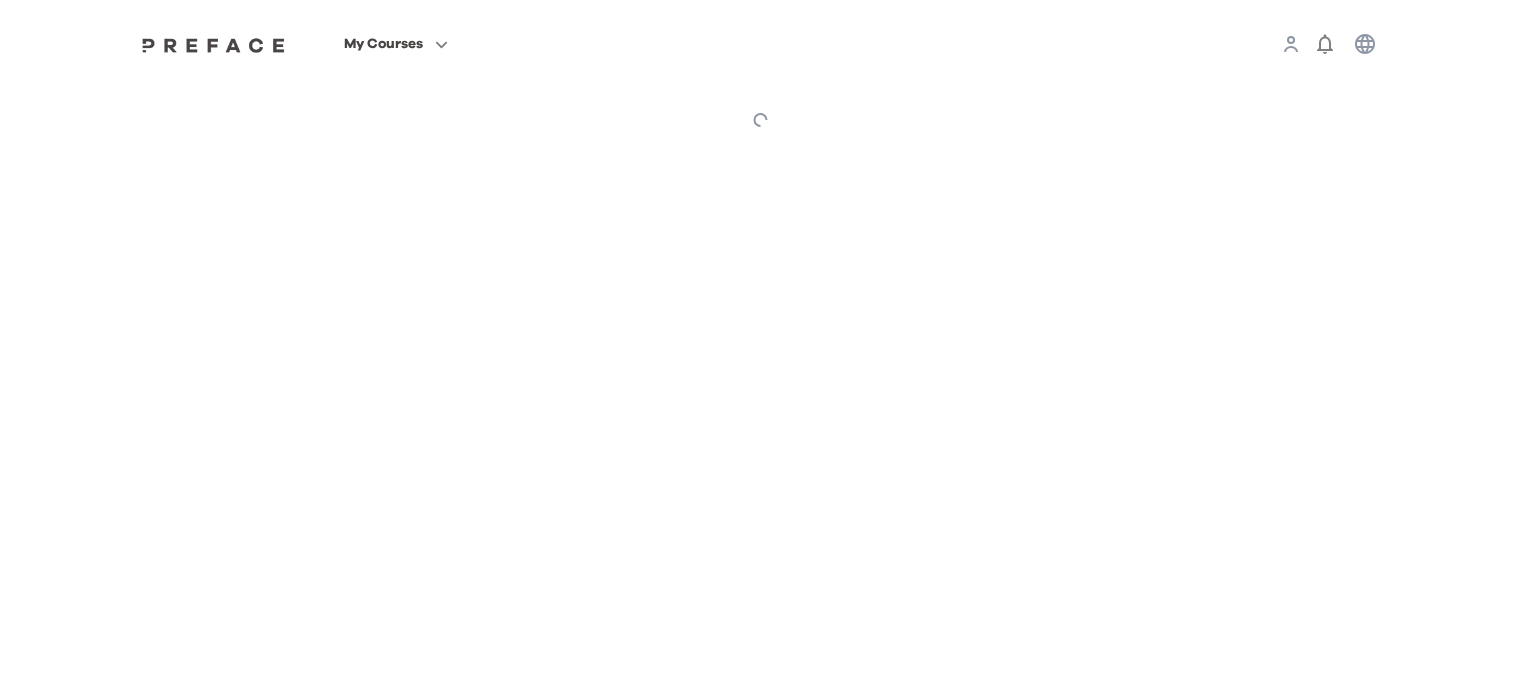scroll, scrollTop: 0, scrollLeft: 0, axis: both 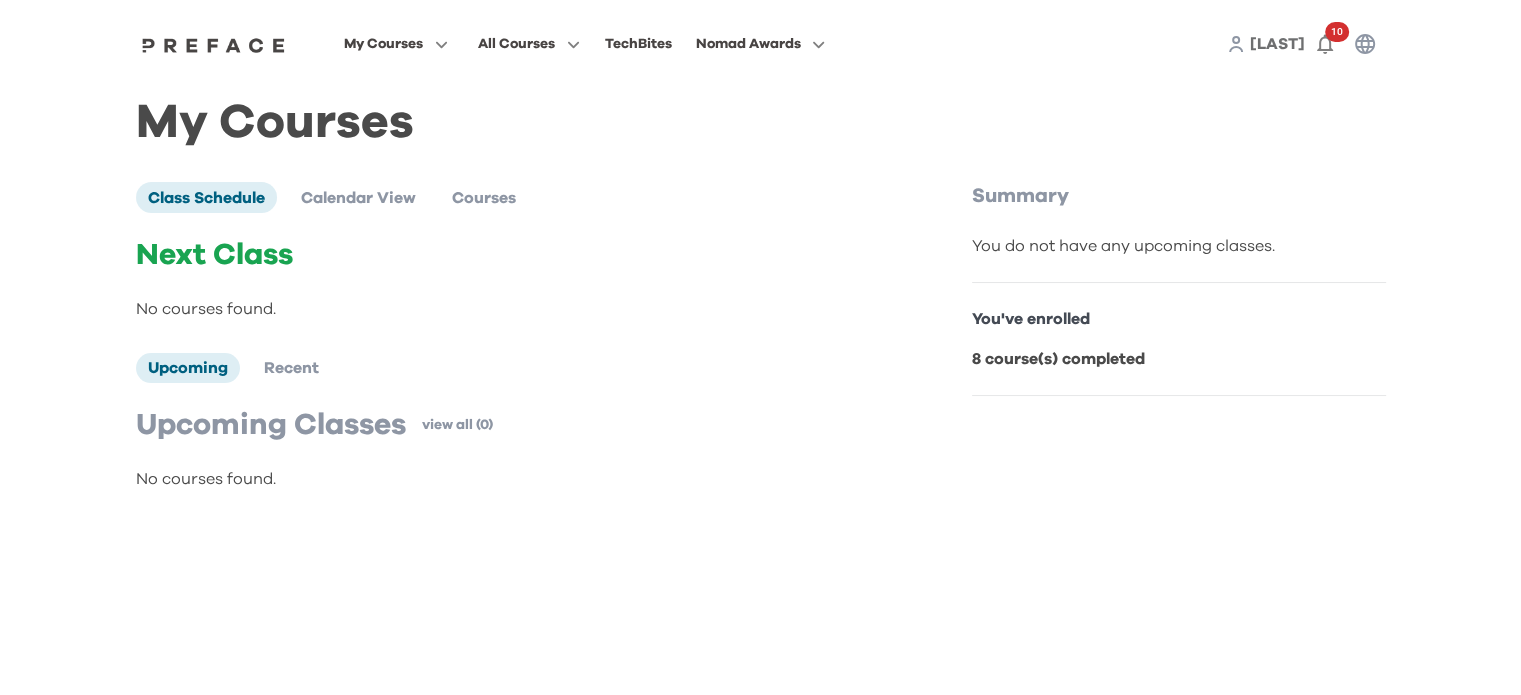 click on "[LAST]" at bounding box center [1277, 44] 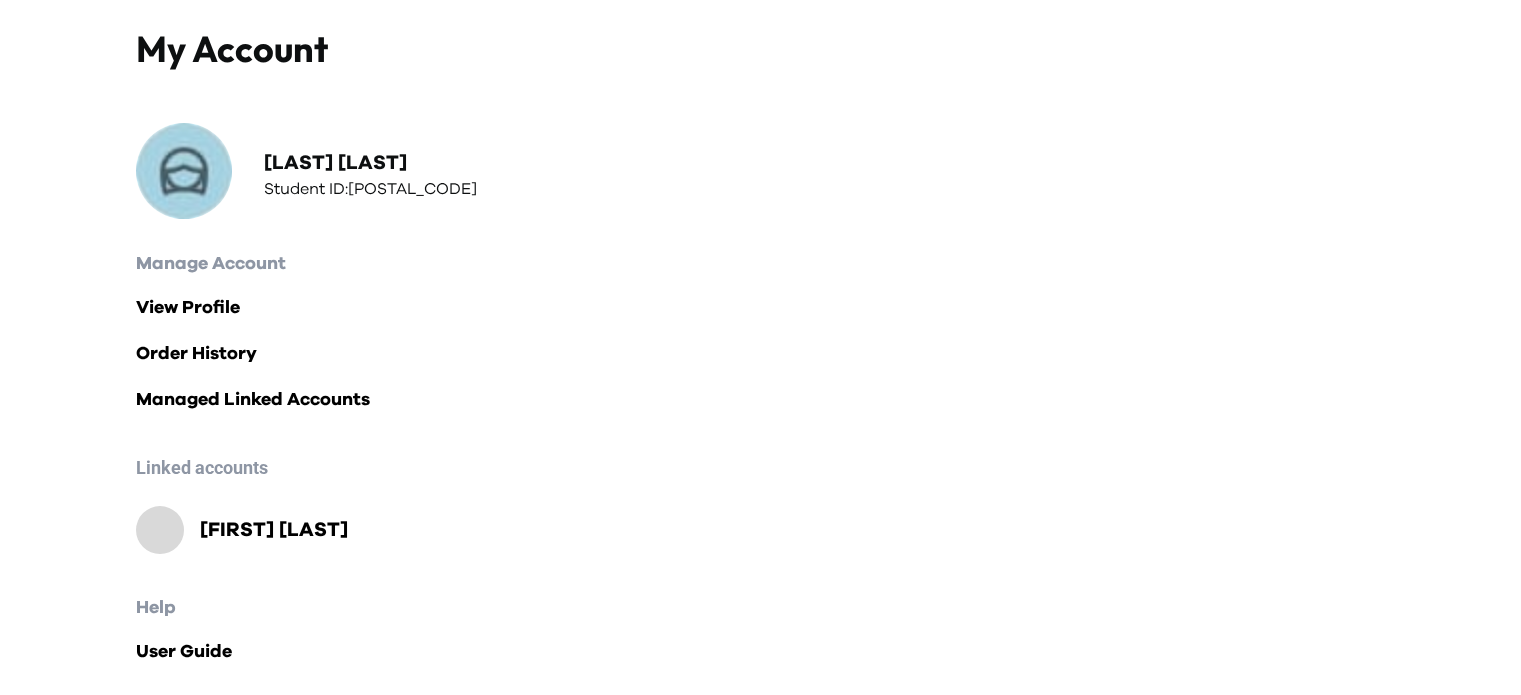 scroll, scrollTop: 88, scrollLeft: 0, axis: vertical 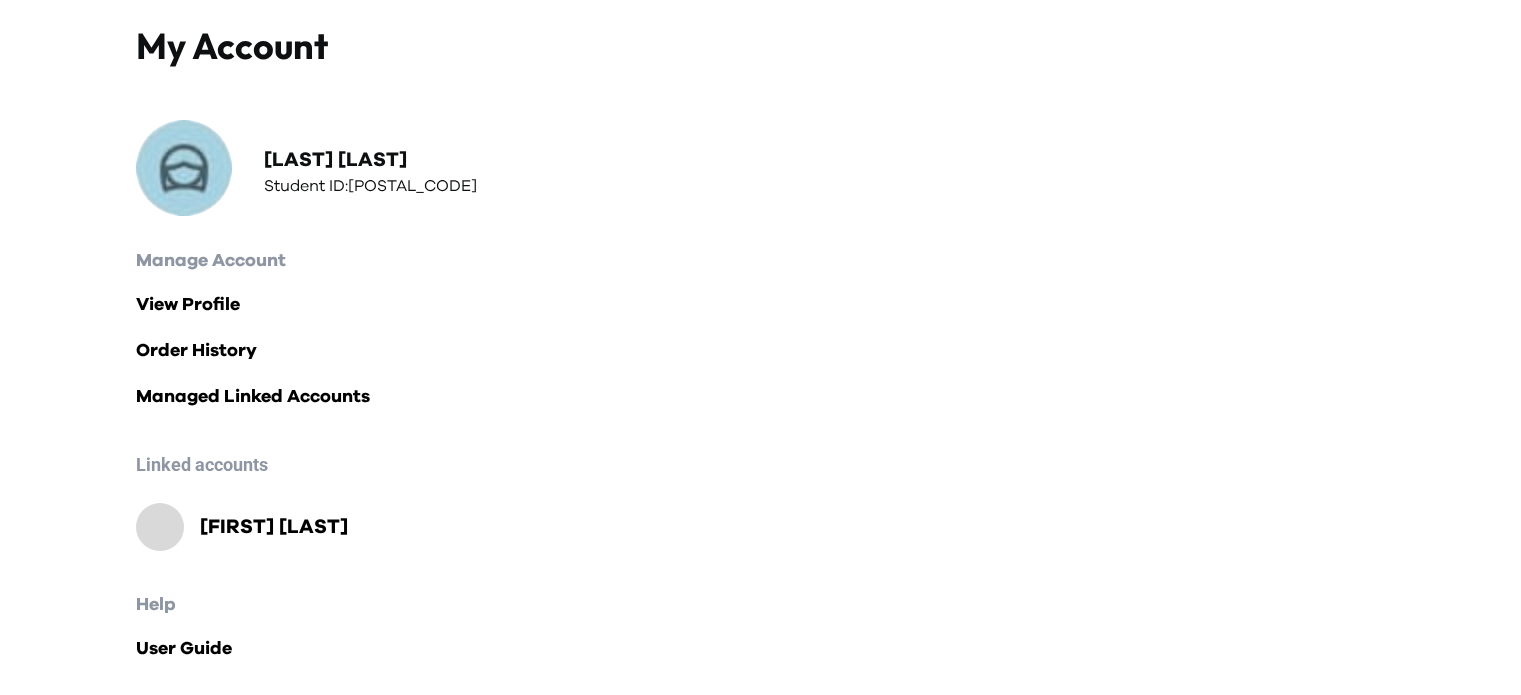 click on "Una   Leung" at bounding box center [274, 527] 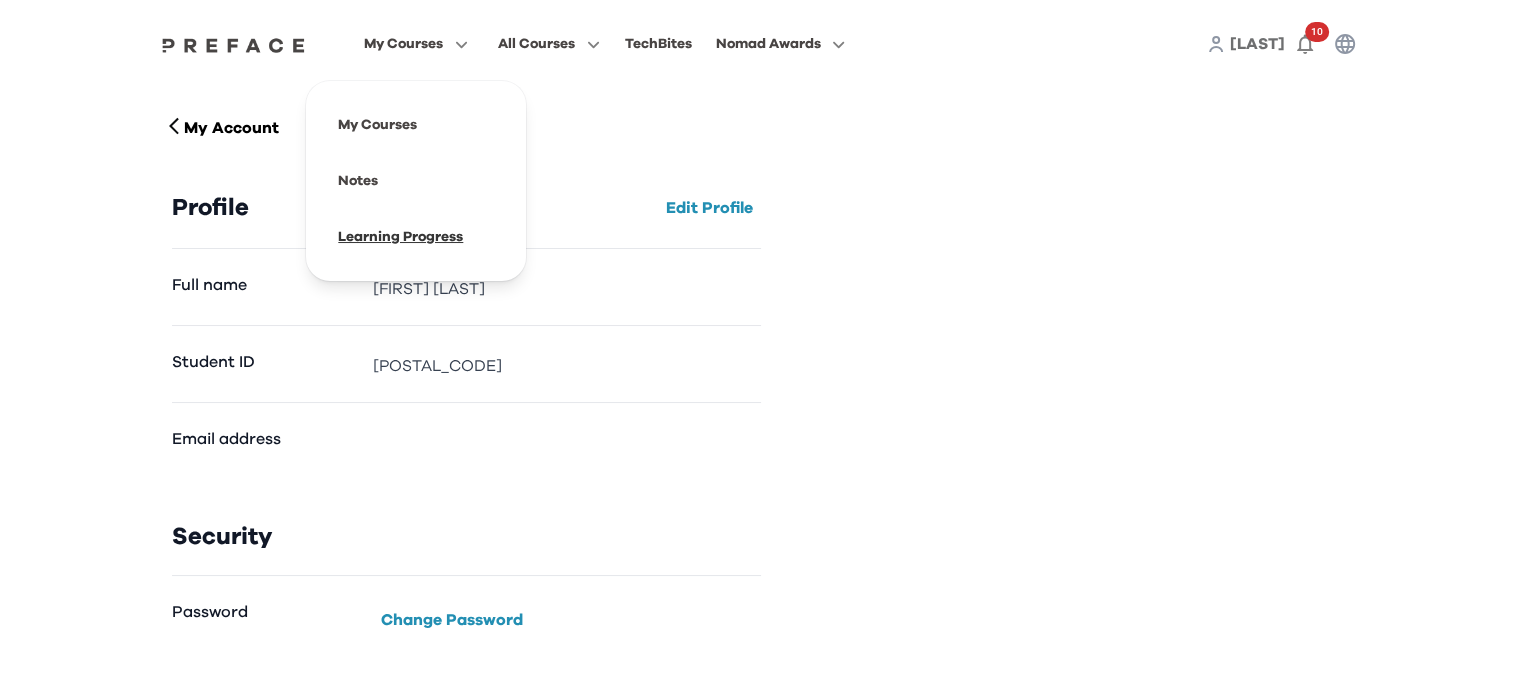 click at bounding box center (416, 237) 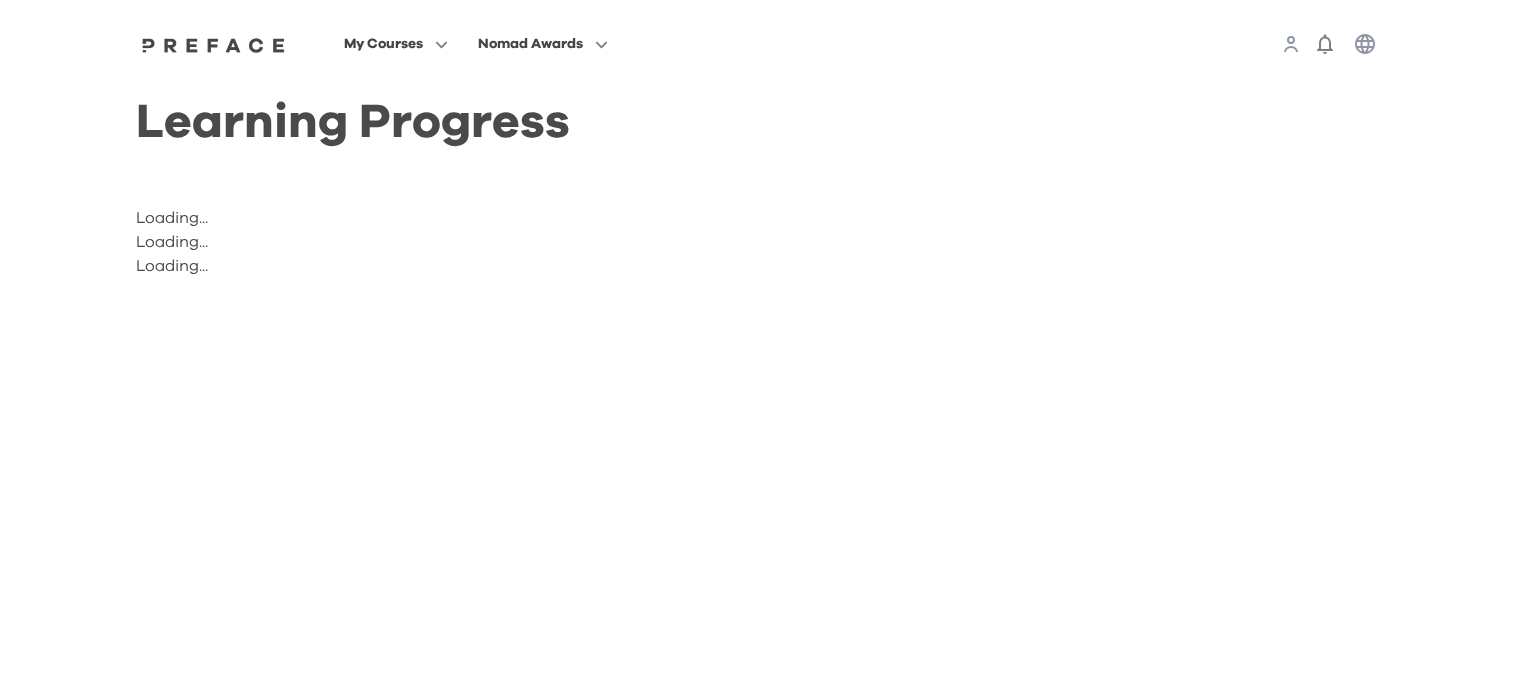 scroll, scrollTop: 0, scrollLeft: 0, axis: both 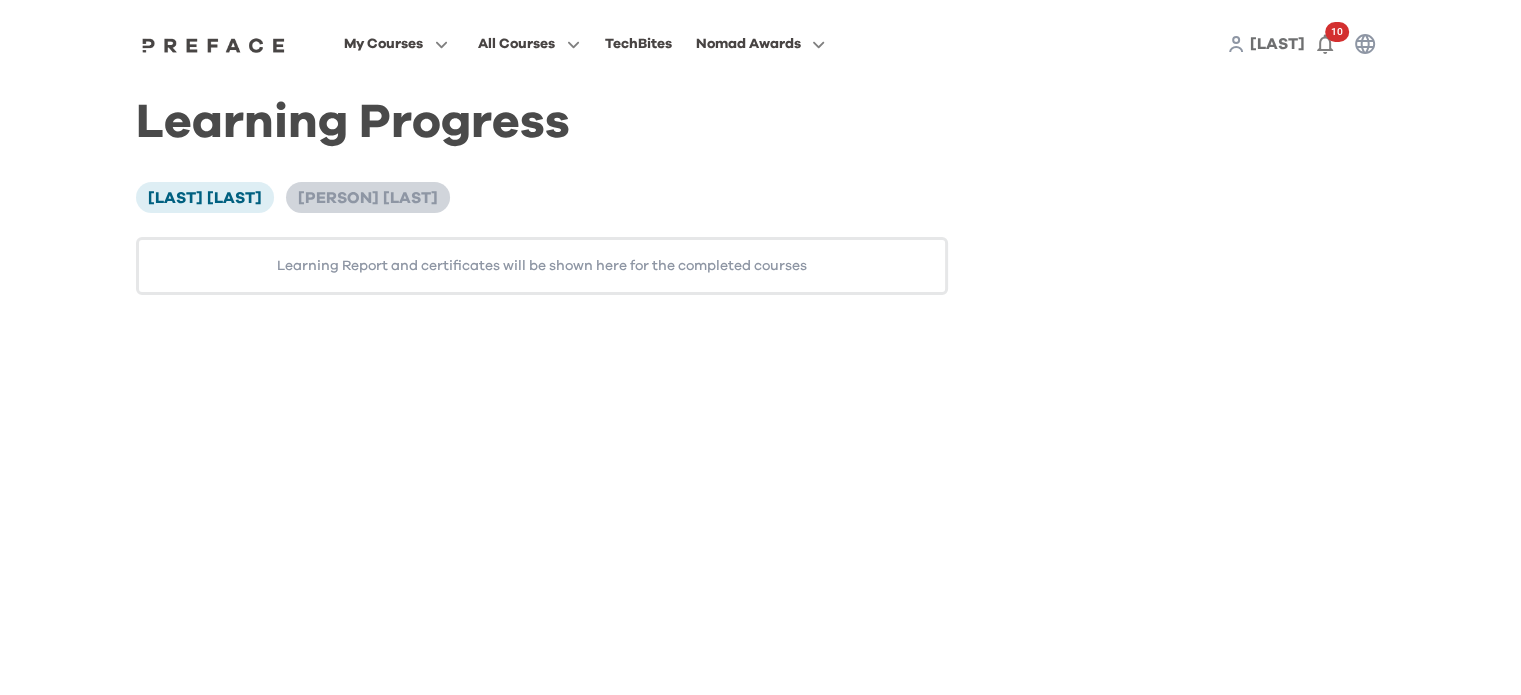 click on "[PERSON] [LAST]" at bounding box center (368, 198) 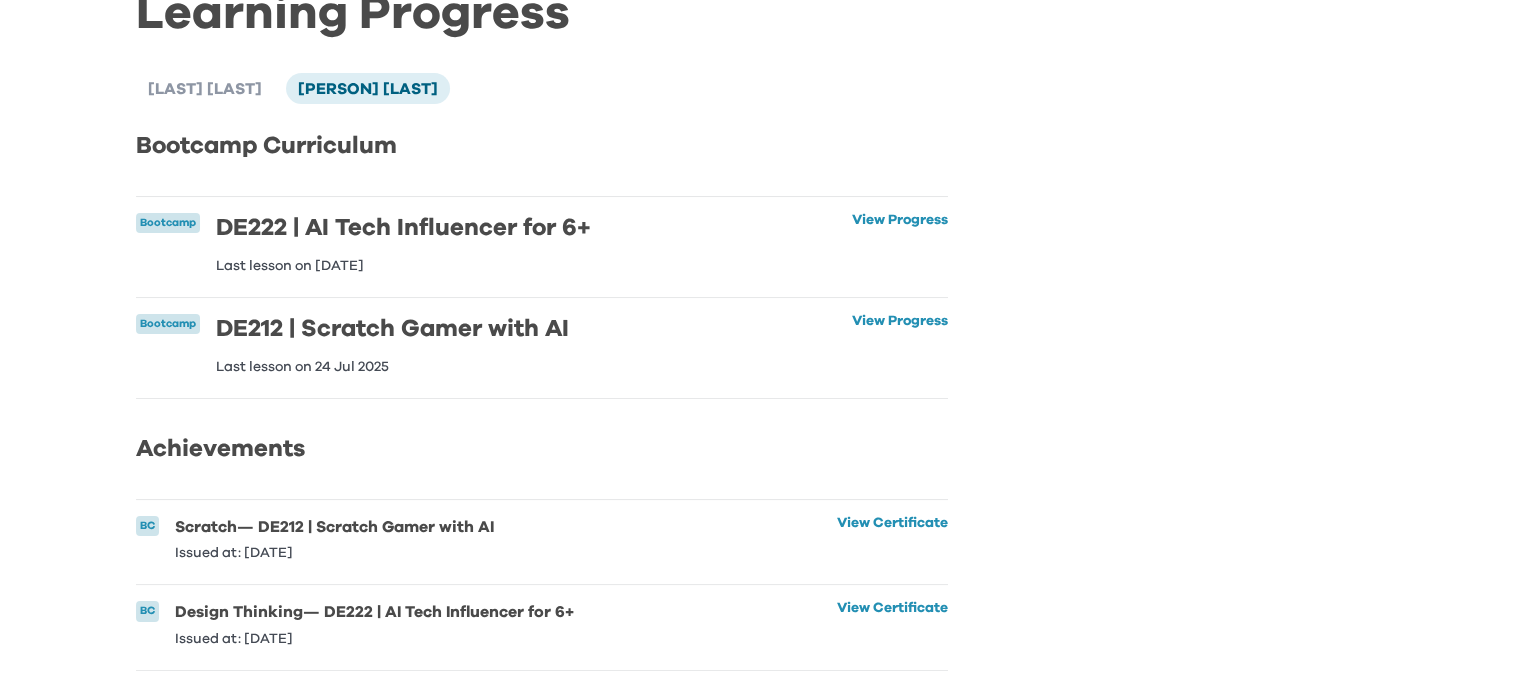 scroll, scrollTop: 139, scrollLeft: 0, axis: vertical 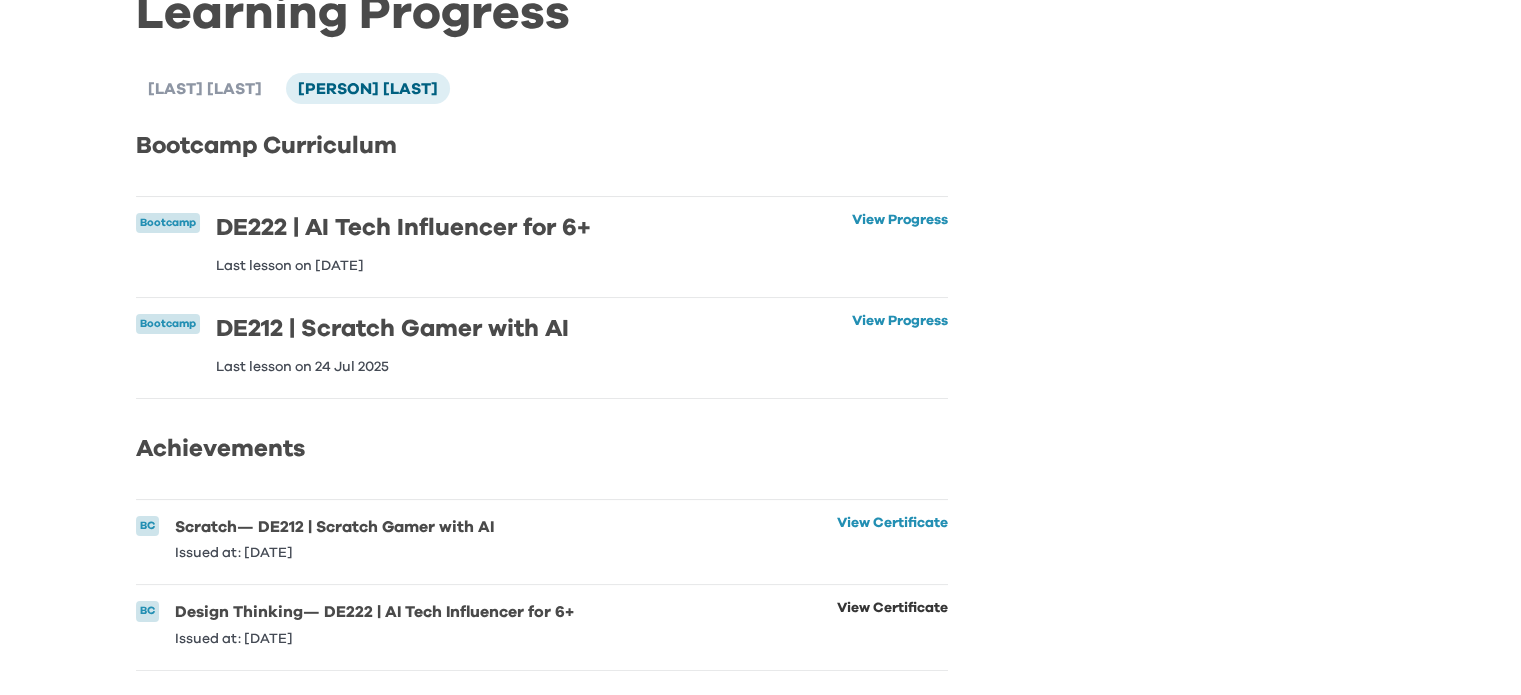 click on "View Certificate" at bounding box center [892, 623] 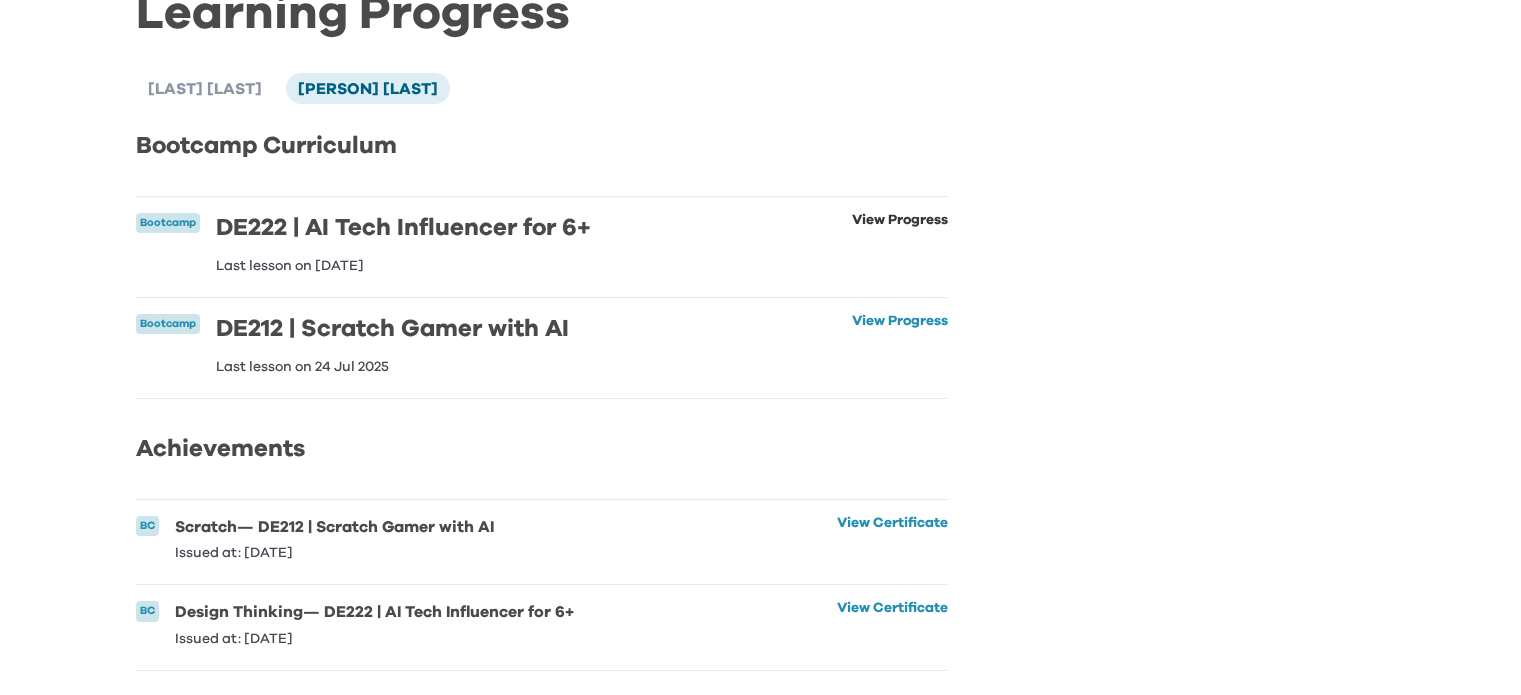 click on "View Progress" at bounding box center (900, 243) 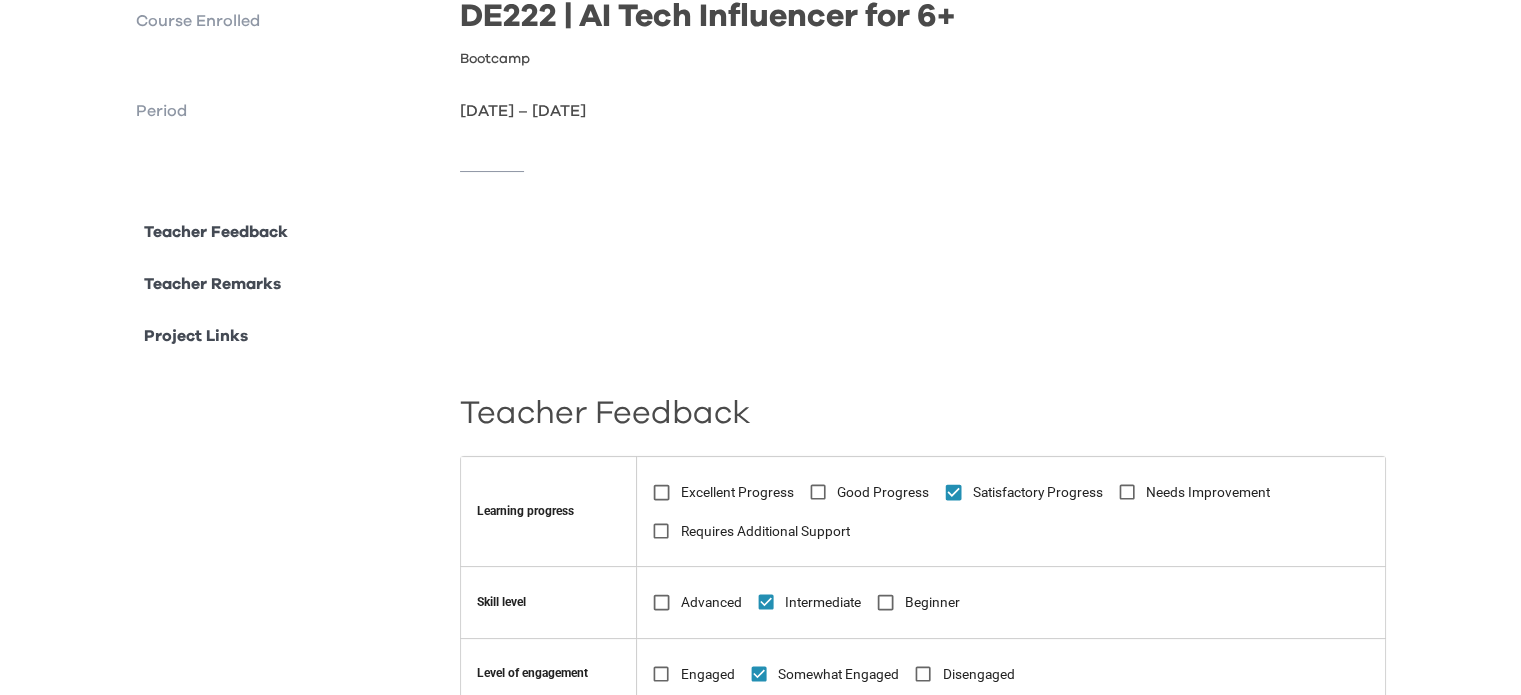 scroll, scrollTop: 172, scrollLeft: 0, axis: vertical 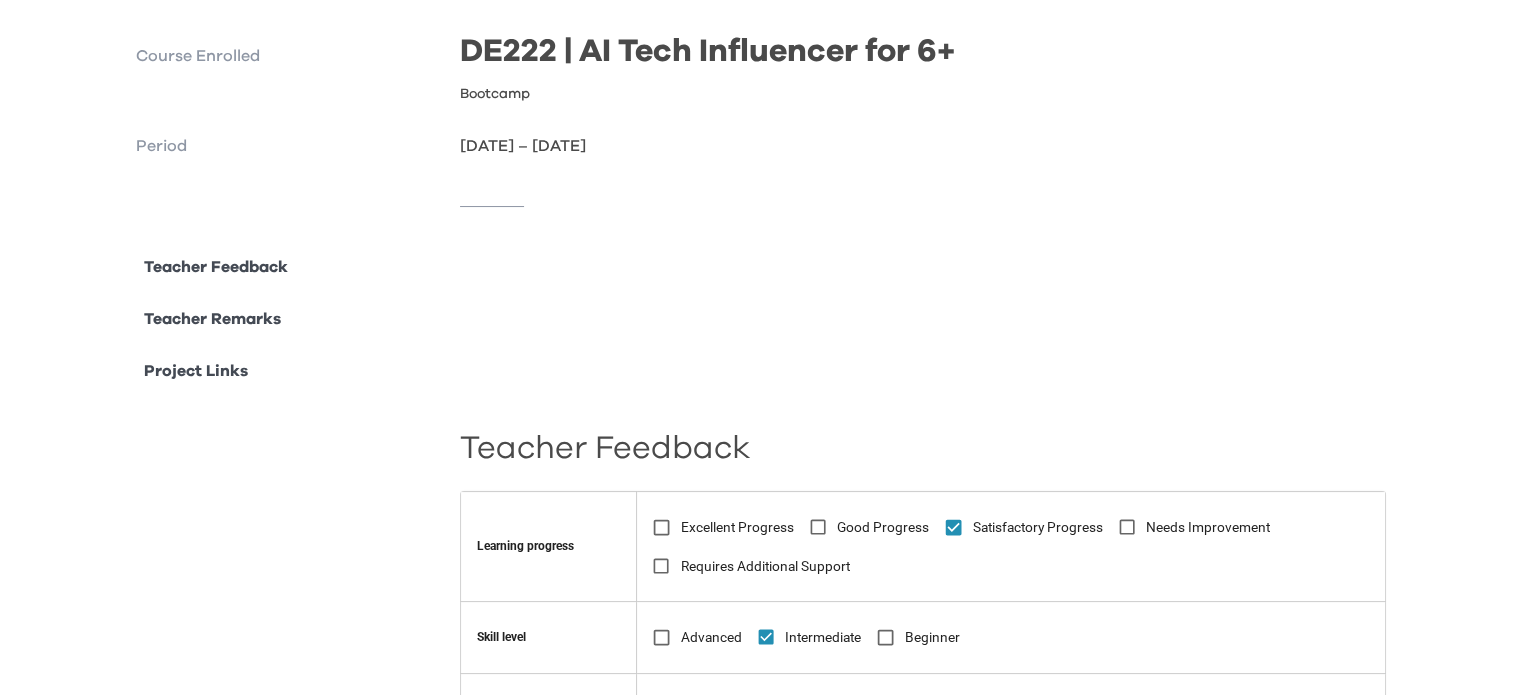 click on "Teacher Feedback" at bounding box center (216, 267) 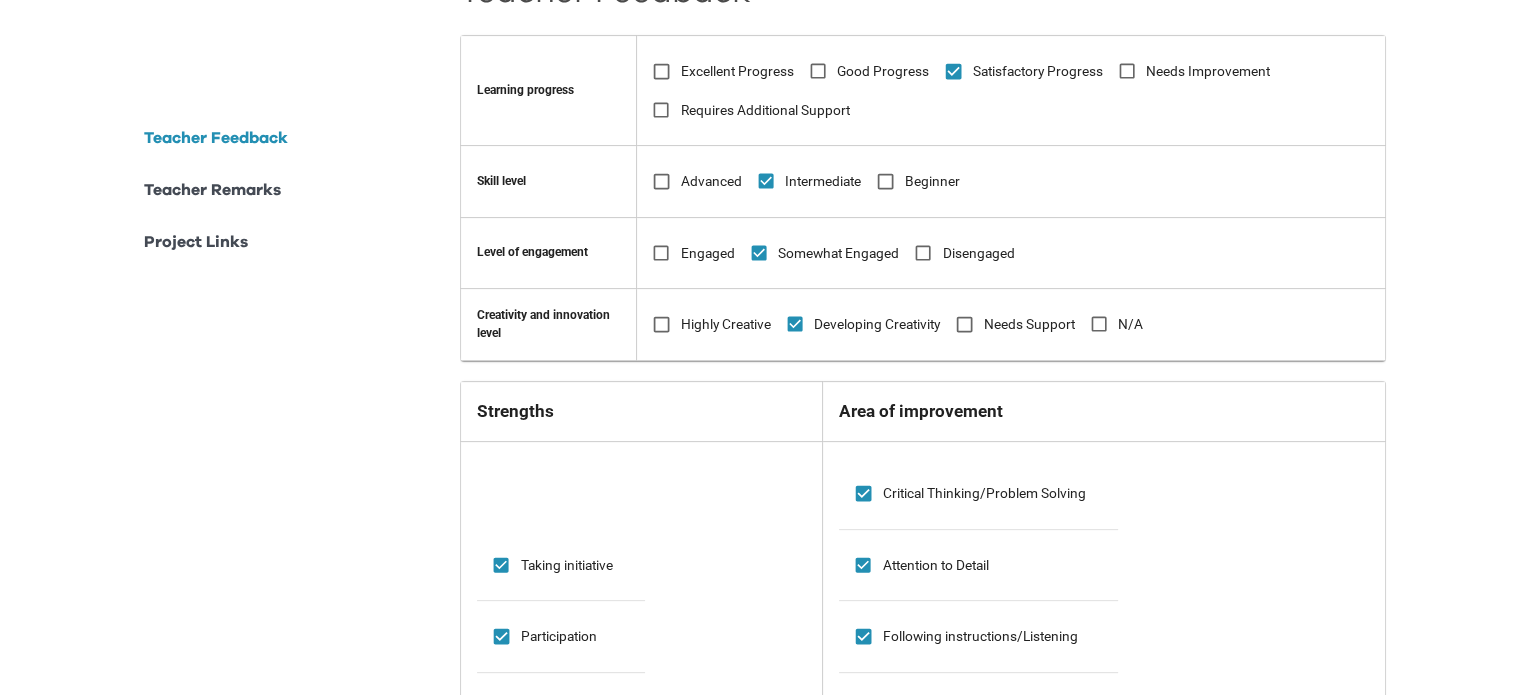 scroll, scrollTop: 579, scrollLeft: 0, axis: vertical 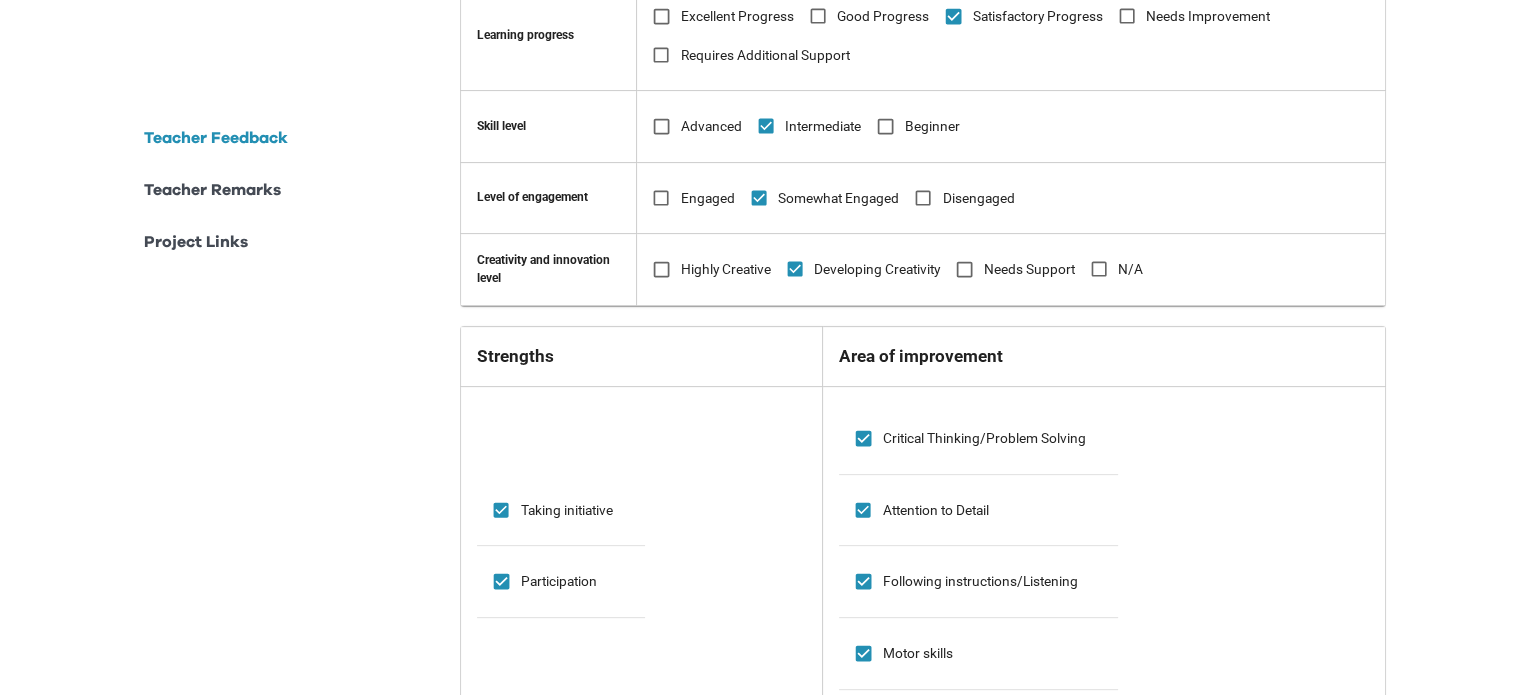 click 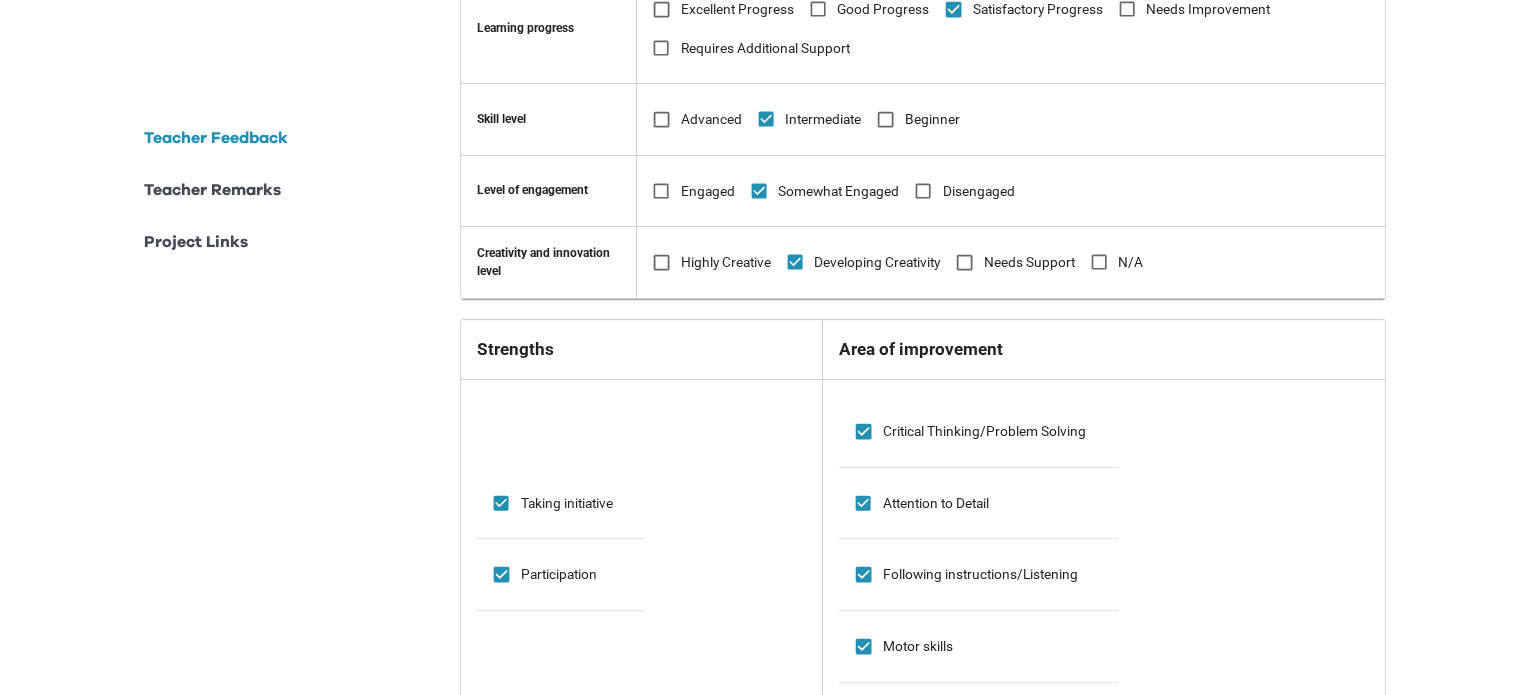 scroll, scrollTop: 480, scrollLeft: 0, axis: vertical 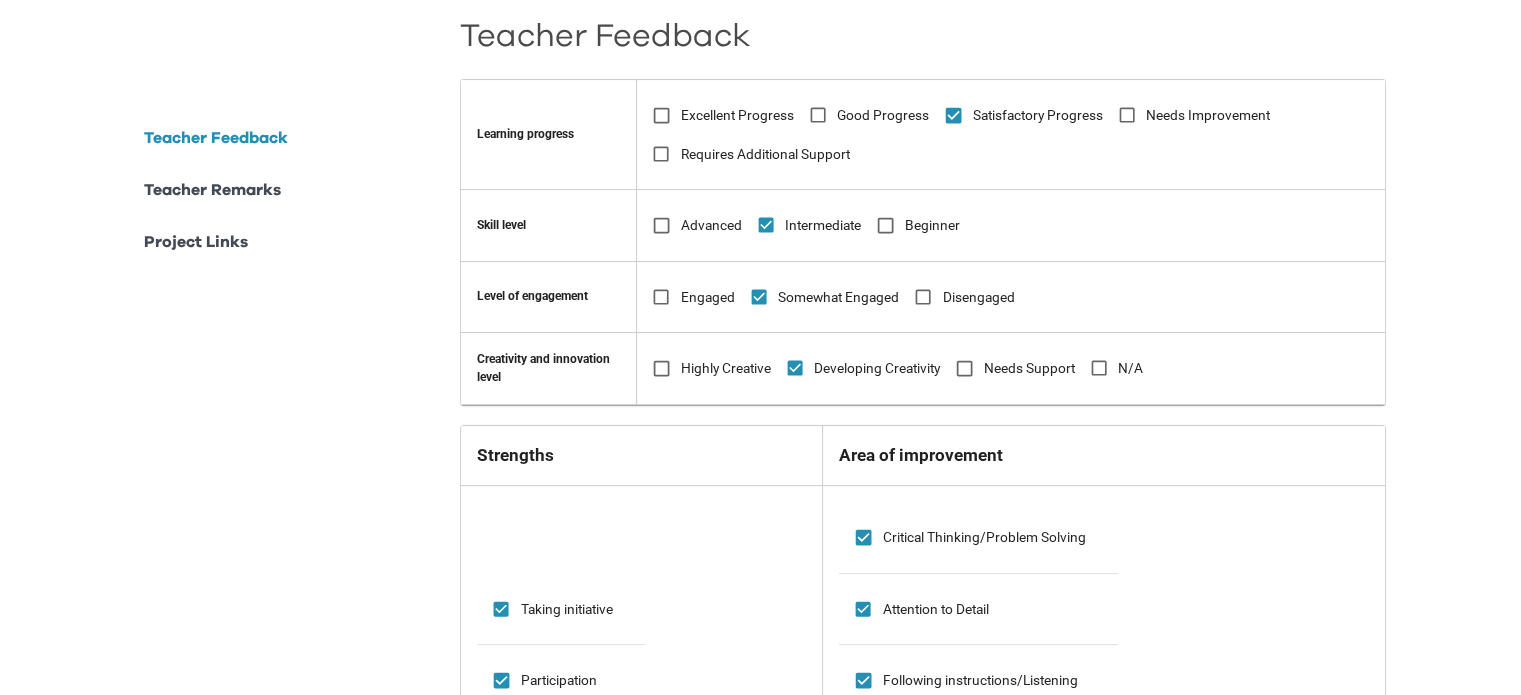 click on "Teacher Remarks" at bounding box center (212, 190) 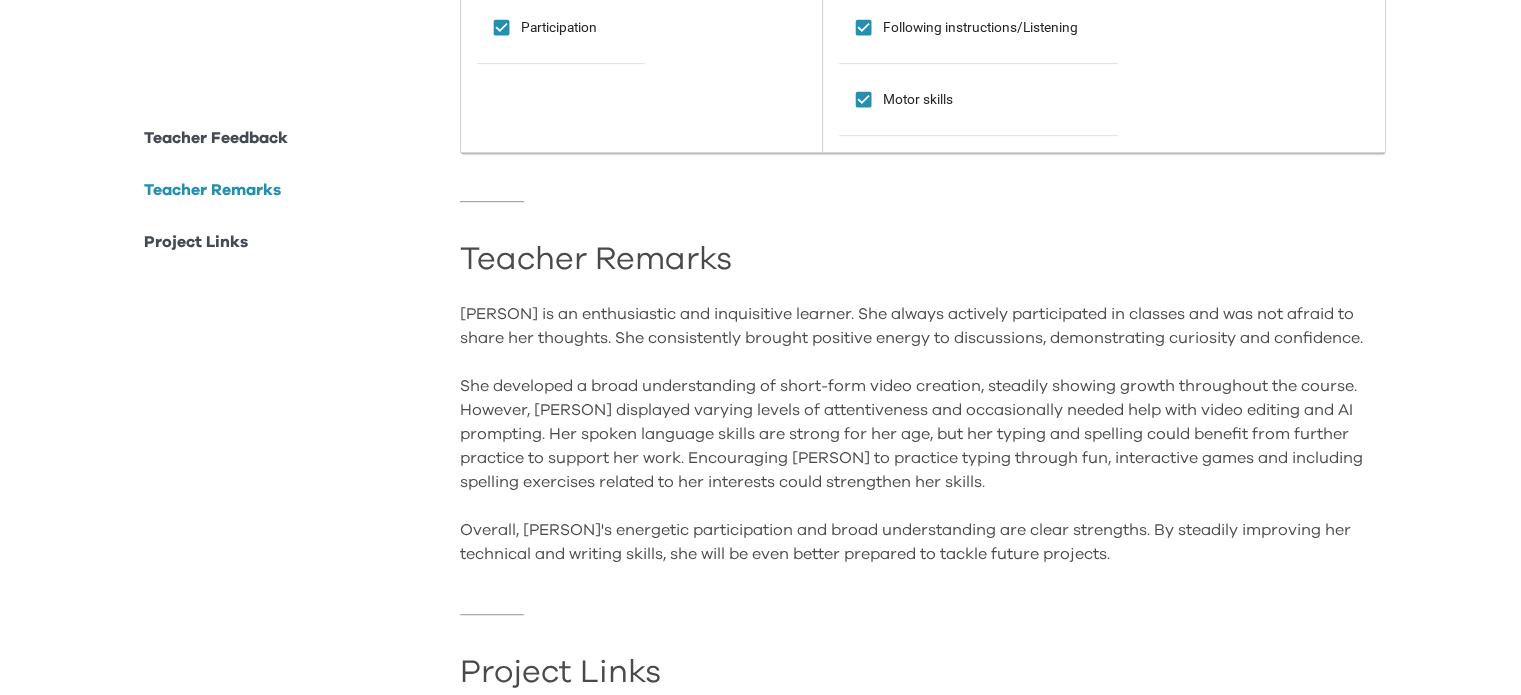 scroll, scrollTop: 1251, scrollLeft: 0, axis: vertical 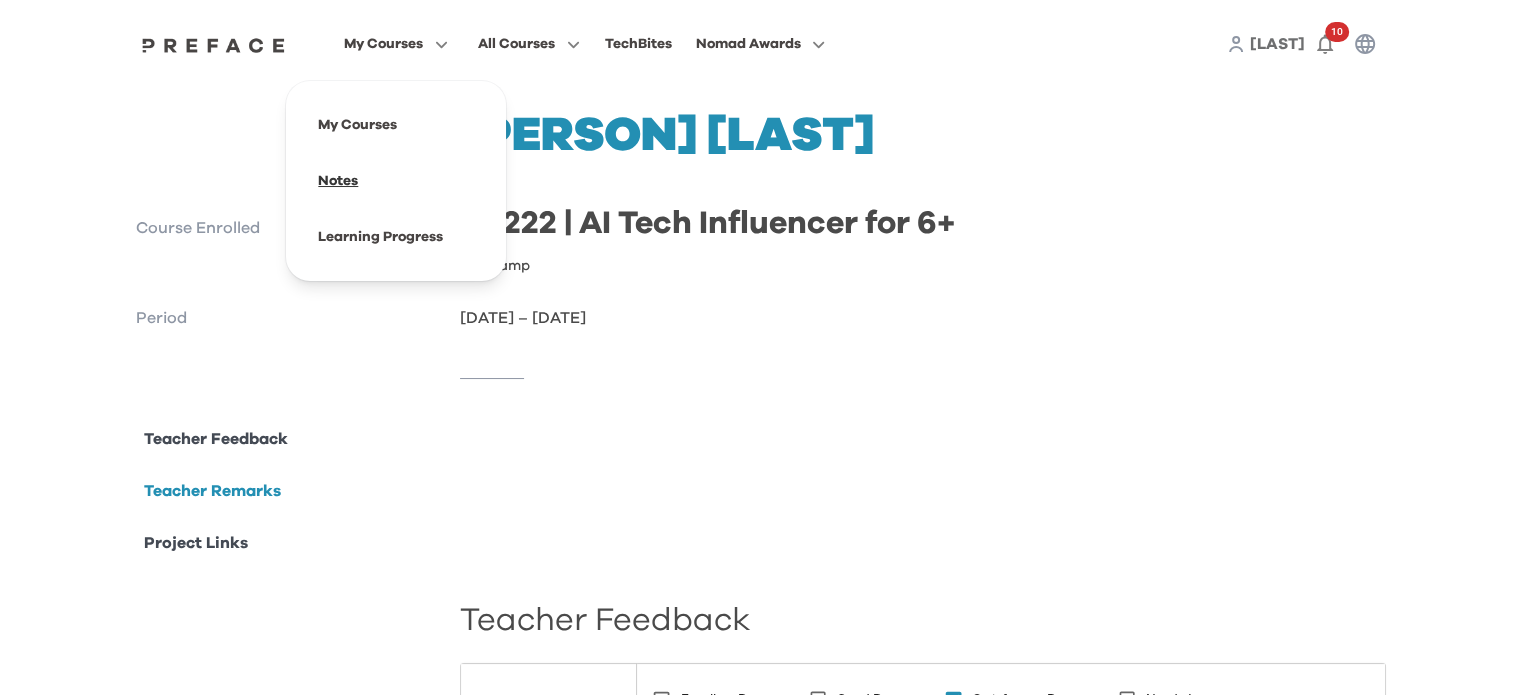 click at bounding box center [396, 181] 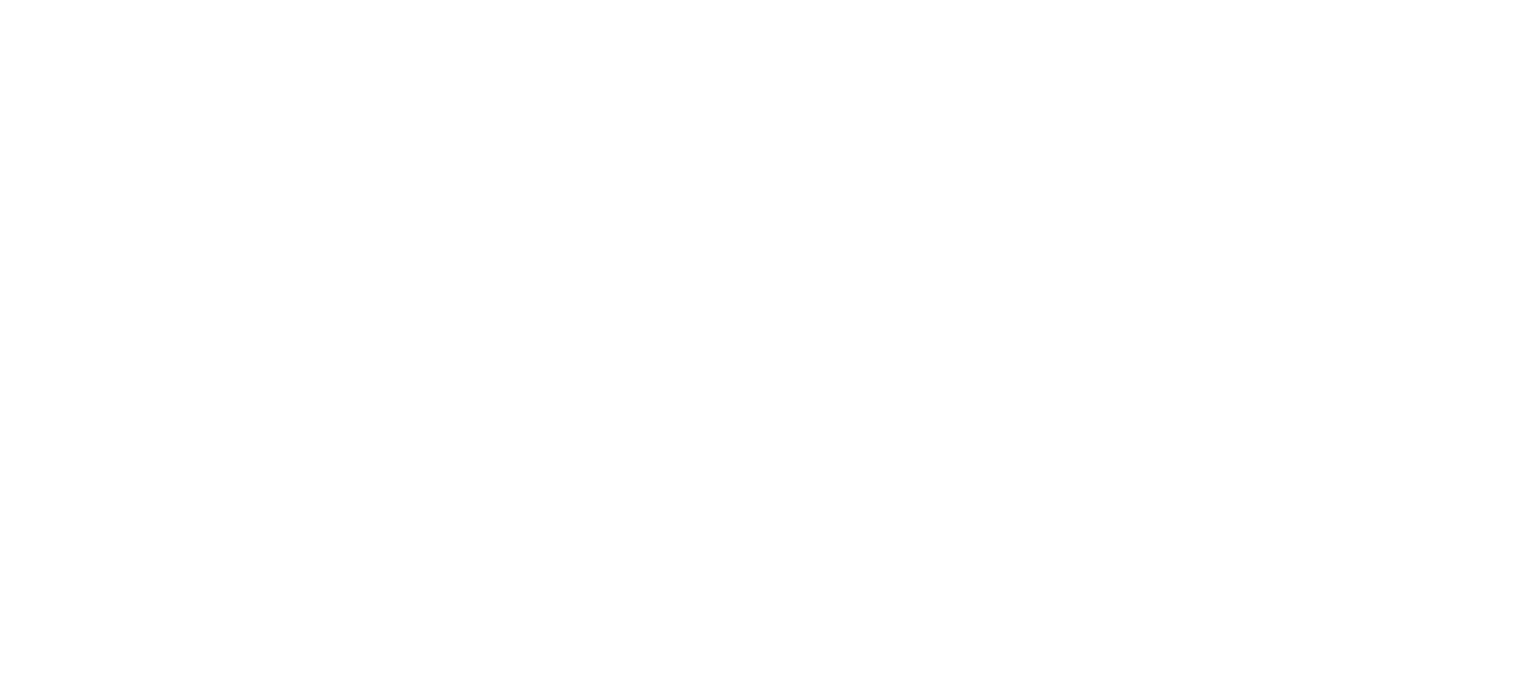 scroll, scrollTop: 0, scrollLeft: 0, axis: both 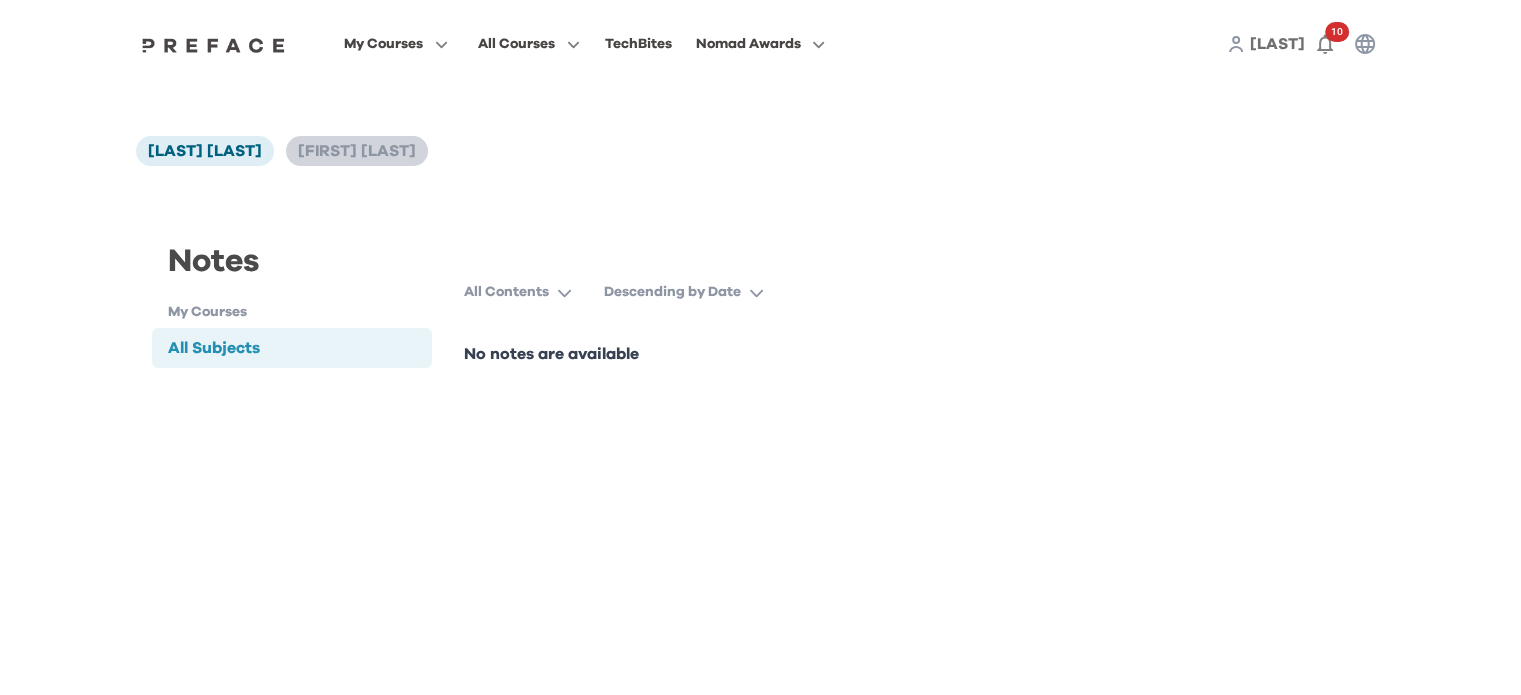 click on "[FIRST] [LAST]" at bounding box center (357, 151) 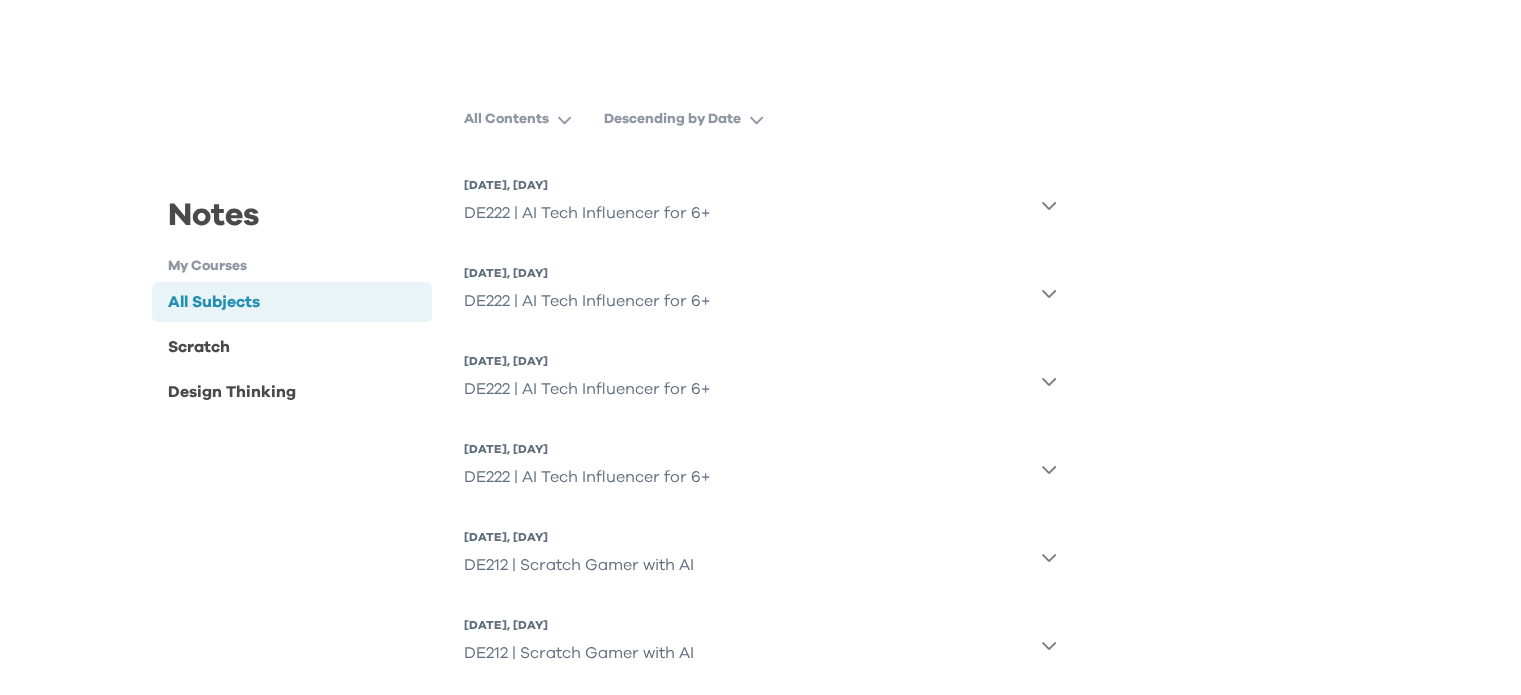 scroll, scrollTop: 163, scrollLeft: 0, axis: vertical 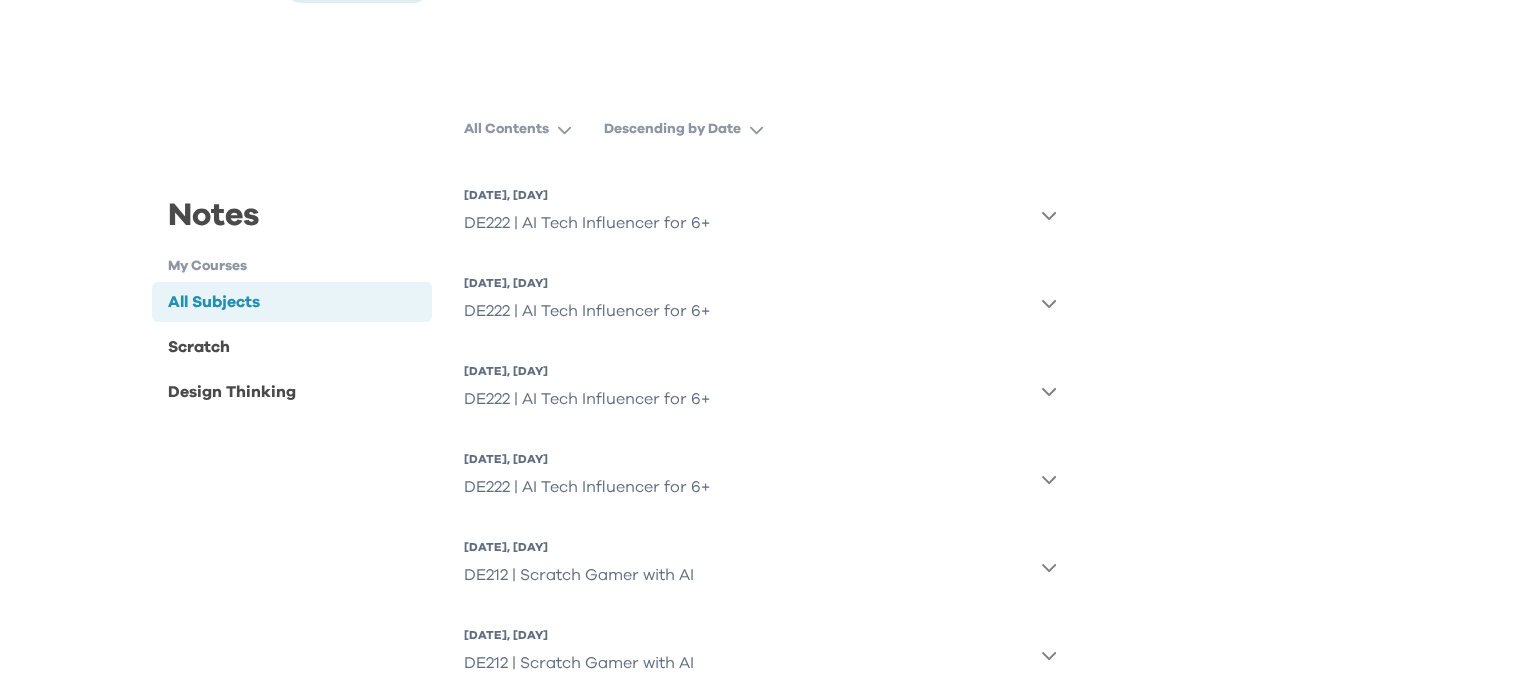 click 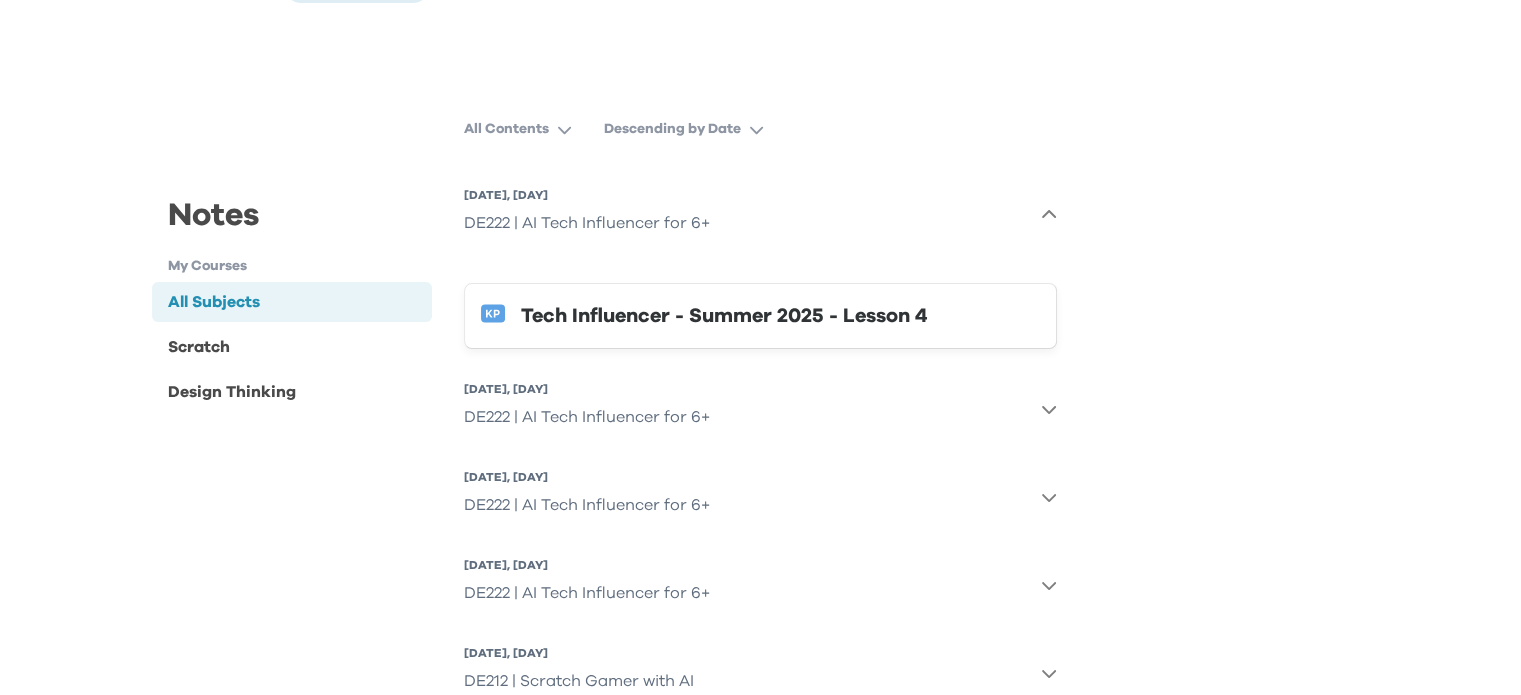 click on "Tech Influencer - Summer 2025 - Lesson 4" at bounding box center (780, 316) 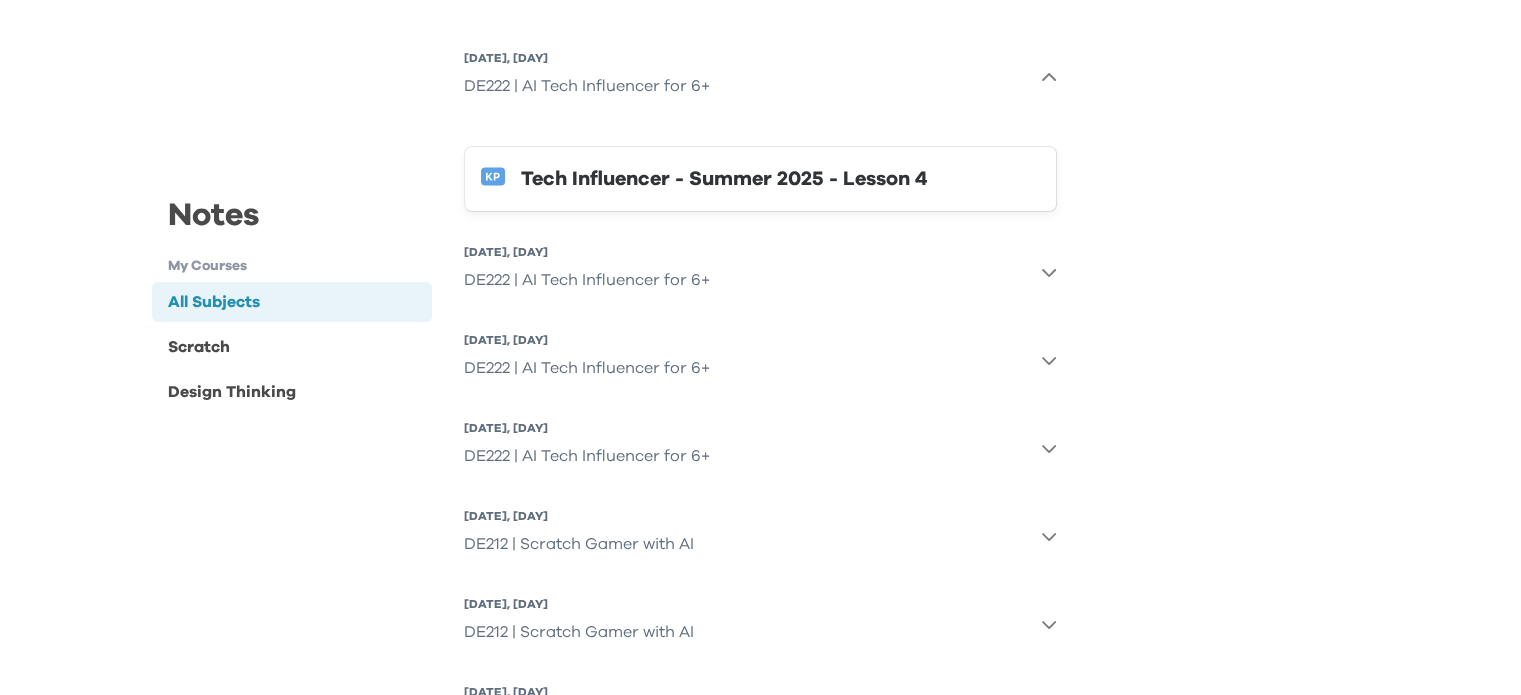 scroll, scrollTop: 138, scrollLeft: 0, axis: vertical 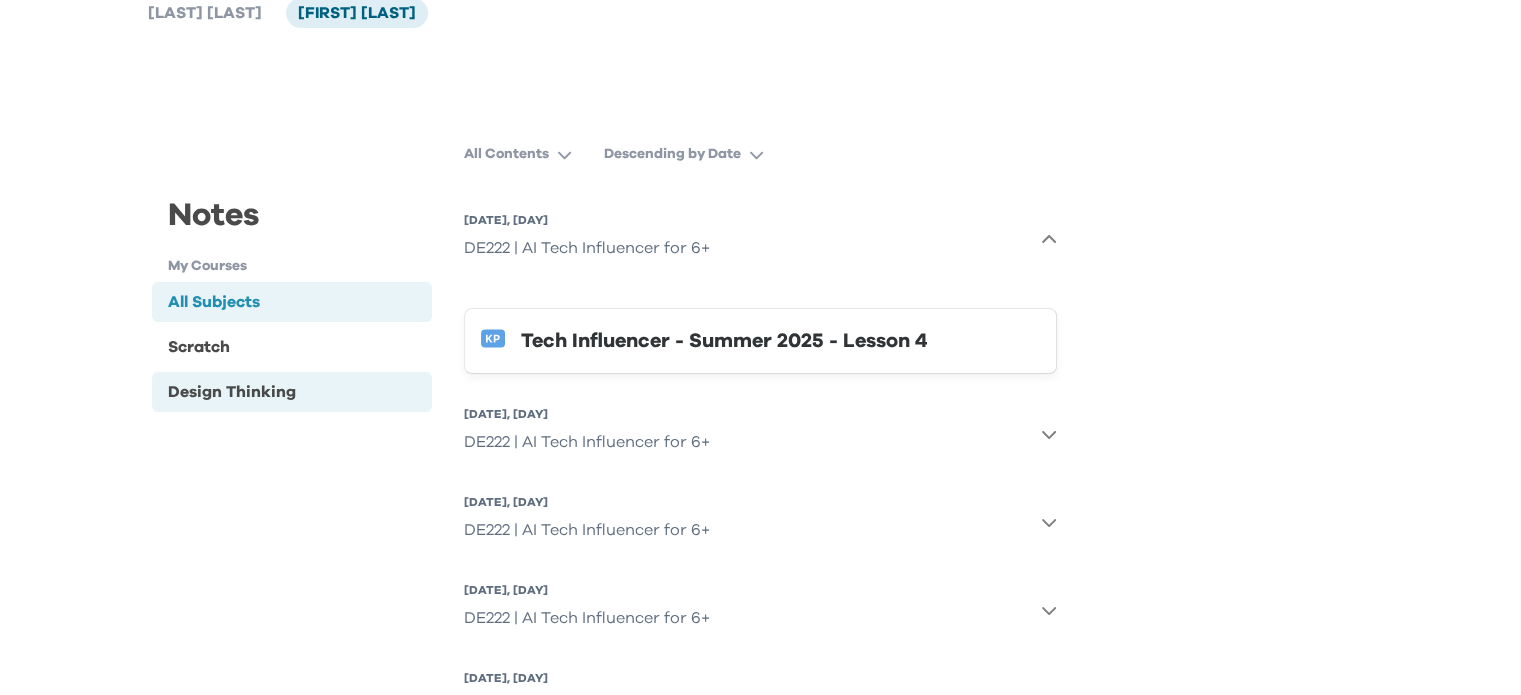 click on "Design Thinking" at bounding box center [232, 391] 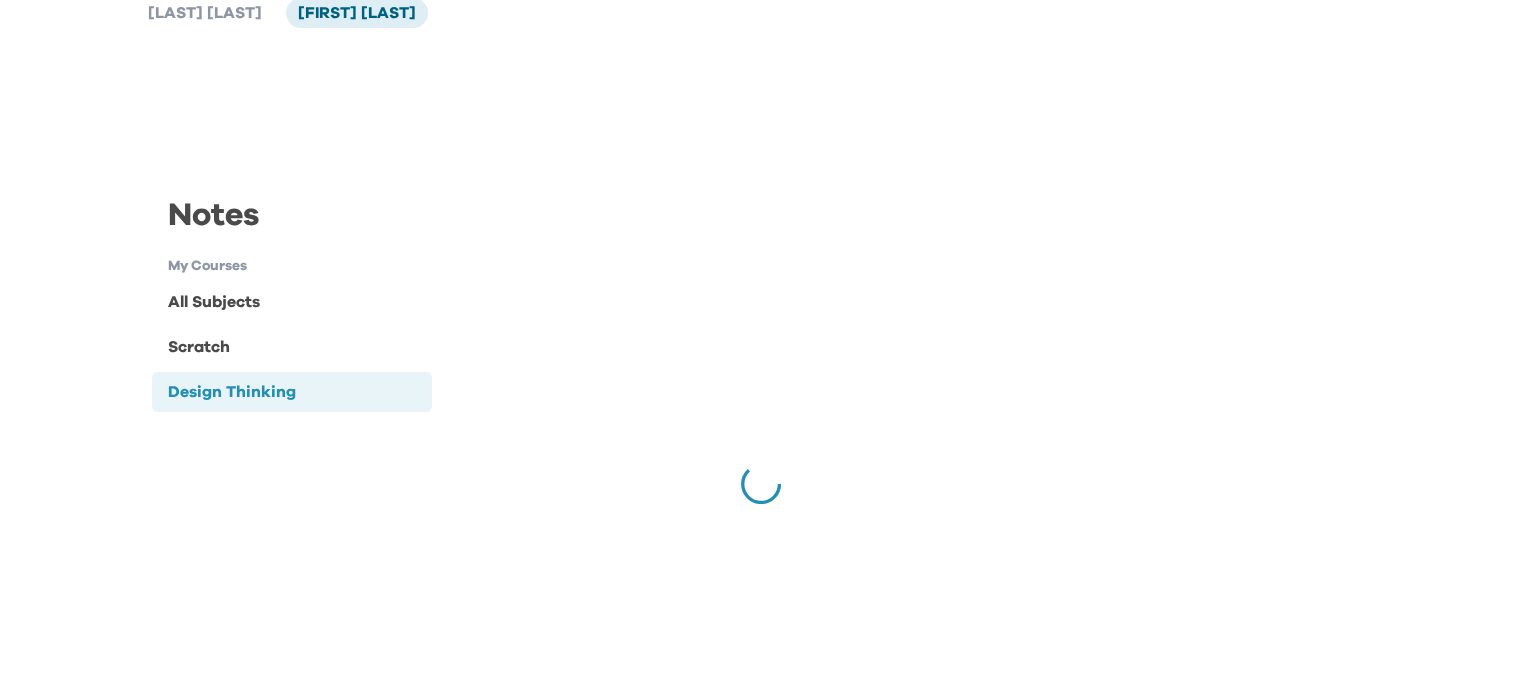scroll, scrollTop: 39, scrollLeft: 0, axis: vertical 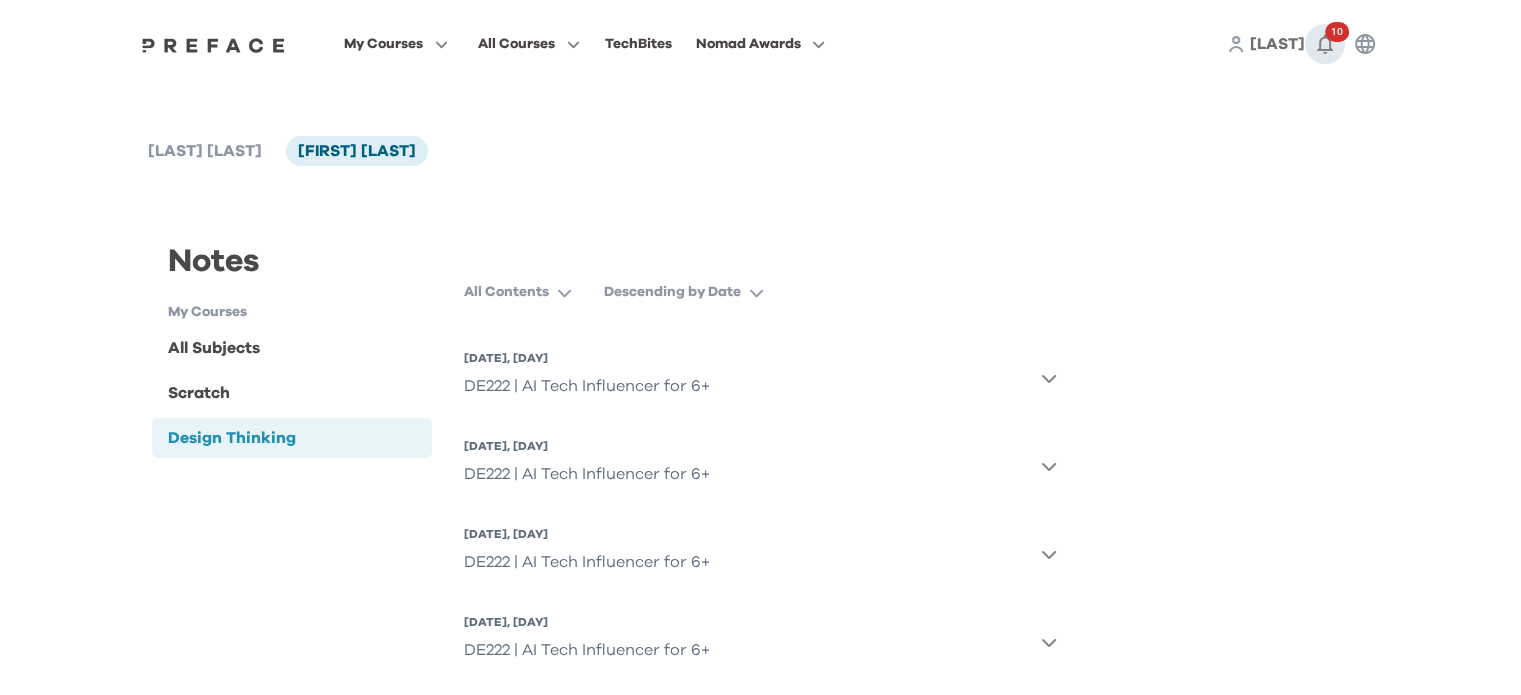 click 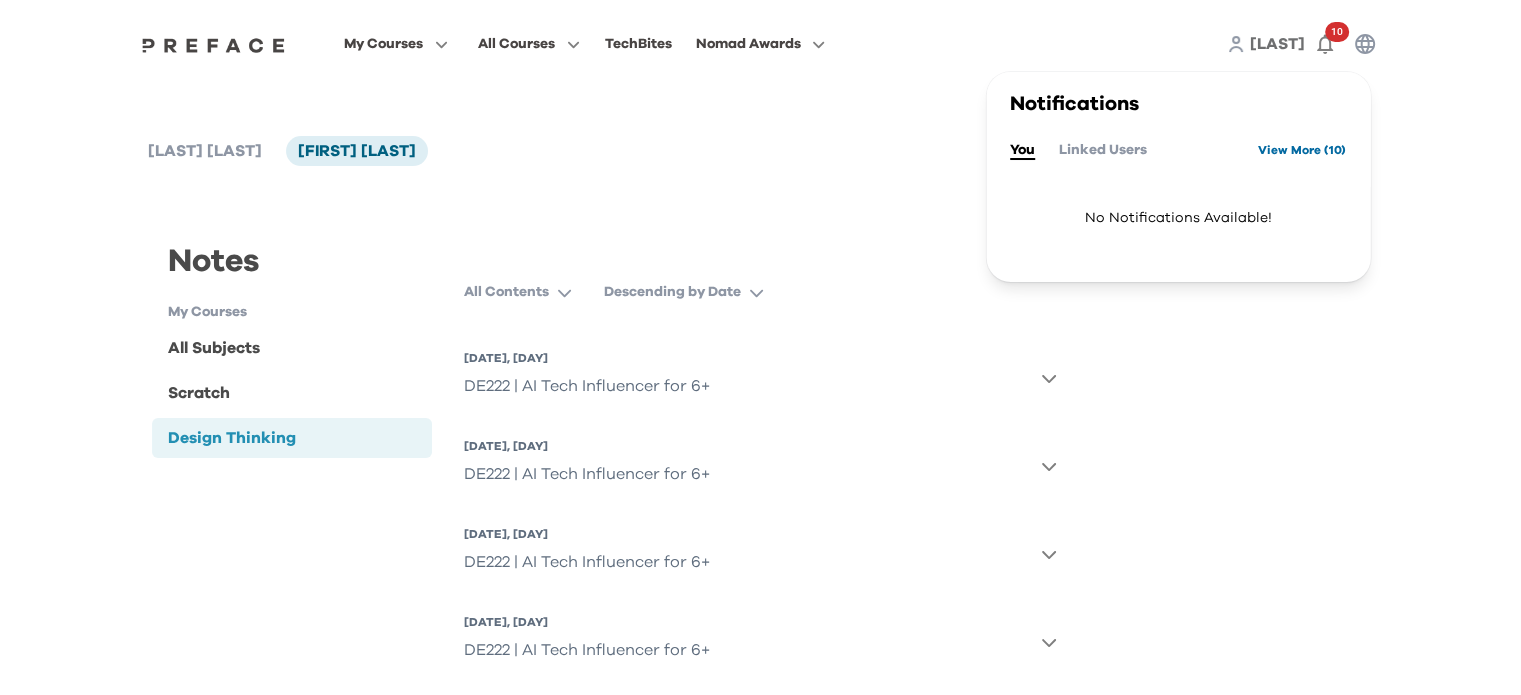 click on "View More ( 10 )" at bounding box center [1302, 150] 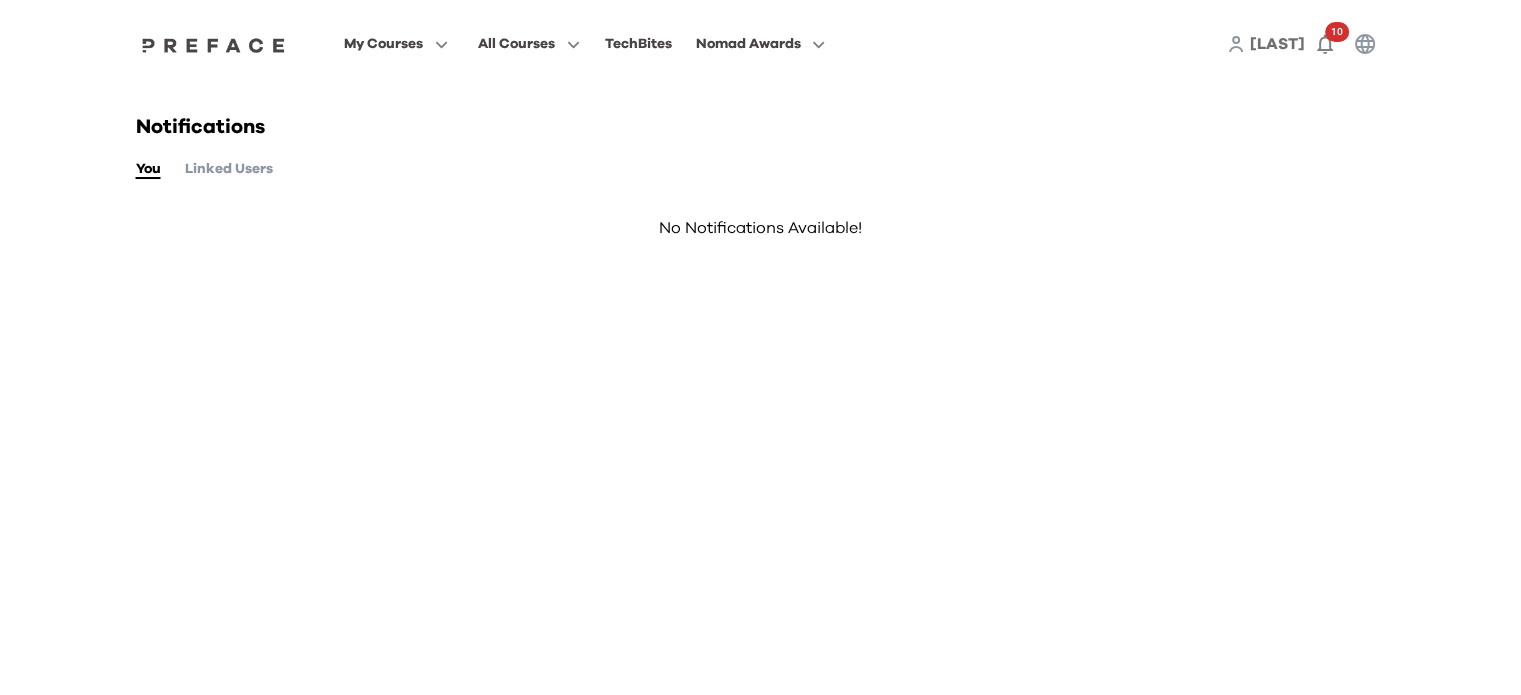 click on "Linked Users" at bounding box center [229, 169] 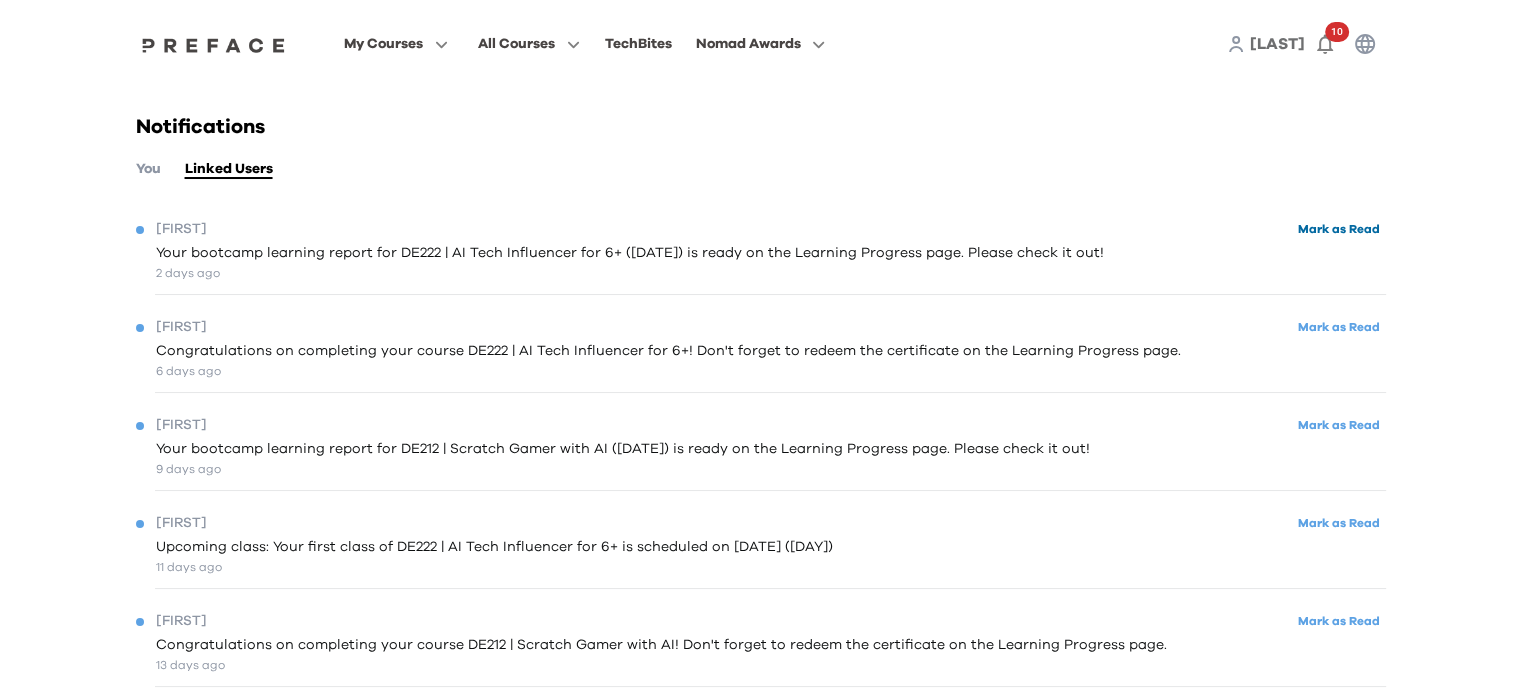 click on "Mark as Read" at bounding box center [1339, 229] 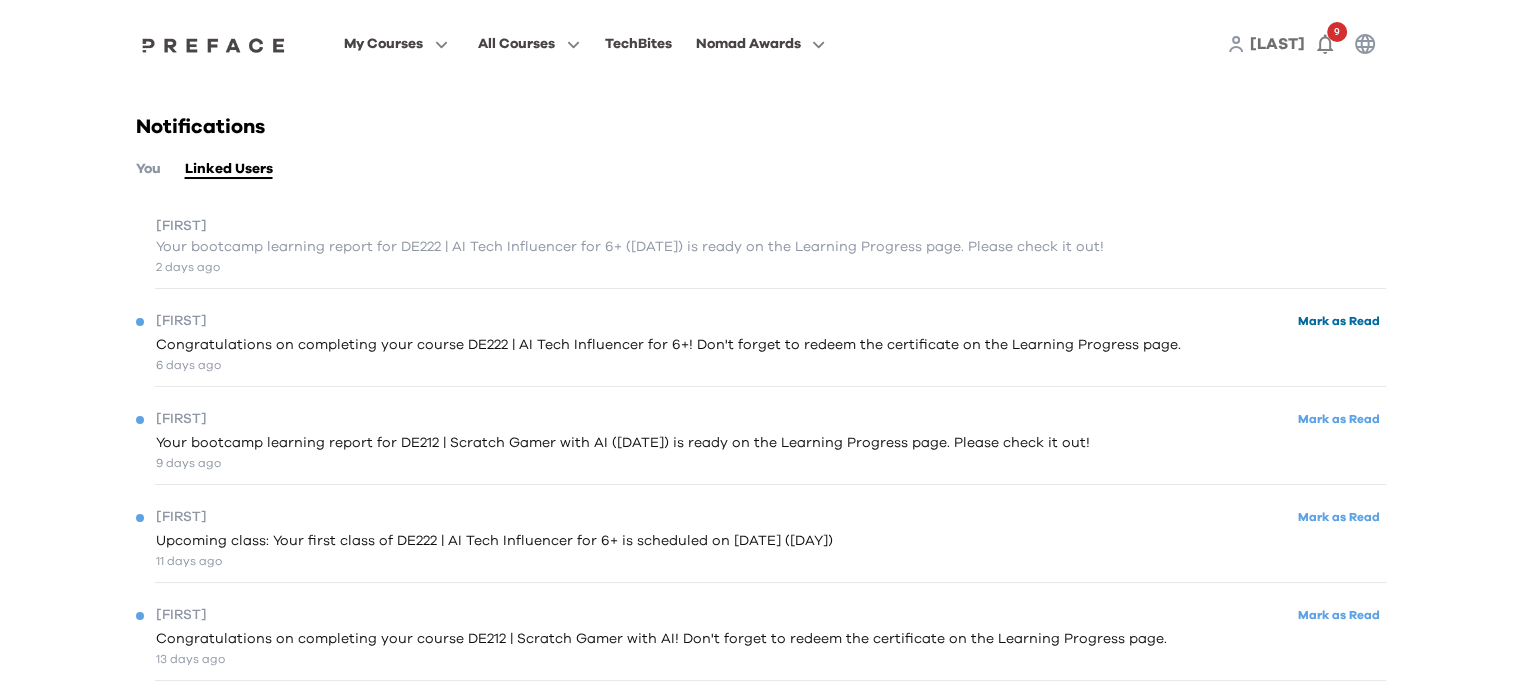 click on "Mark as Read" at bounding box center [1339, 321] 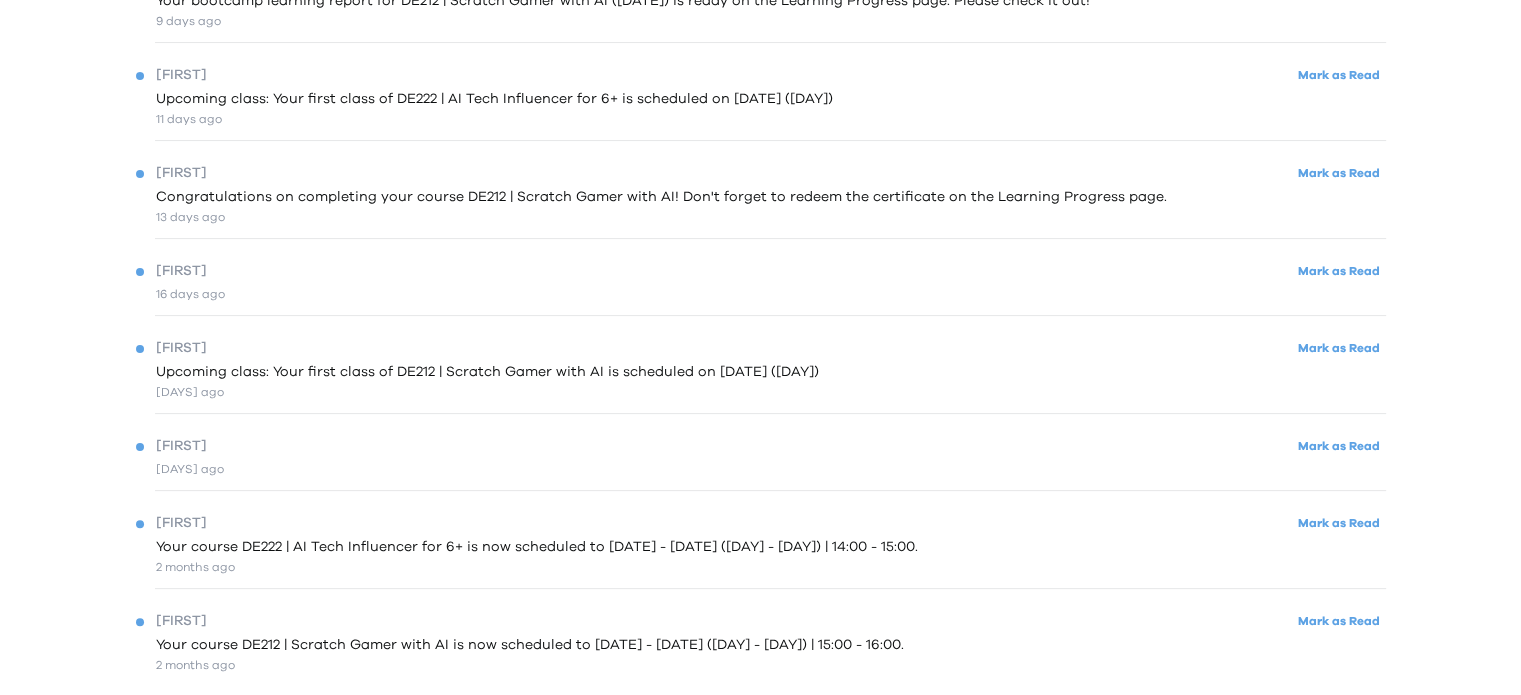 scroll, scrollTop: 484, scrollLeft: 0, axis: vertical 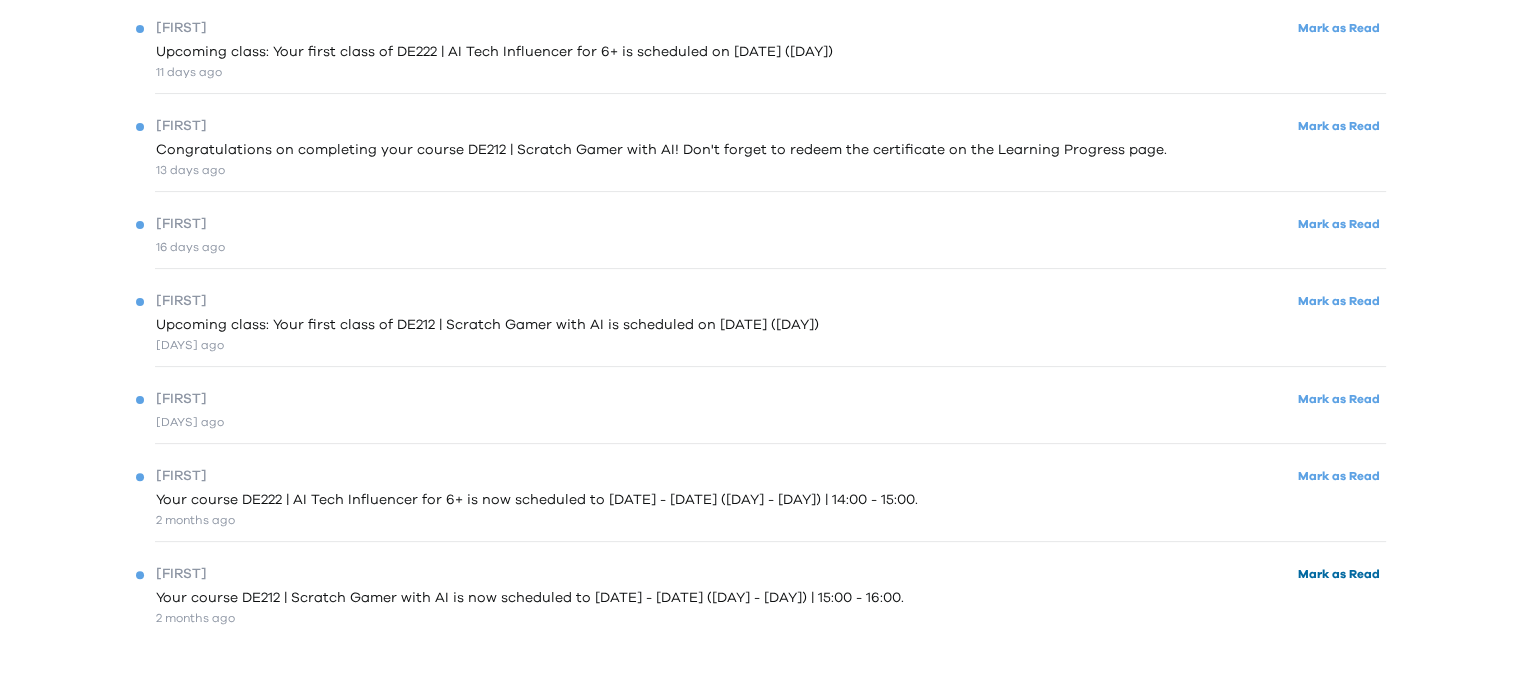 click on "Mark as Read" at bounding box center (1339, 574) 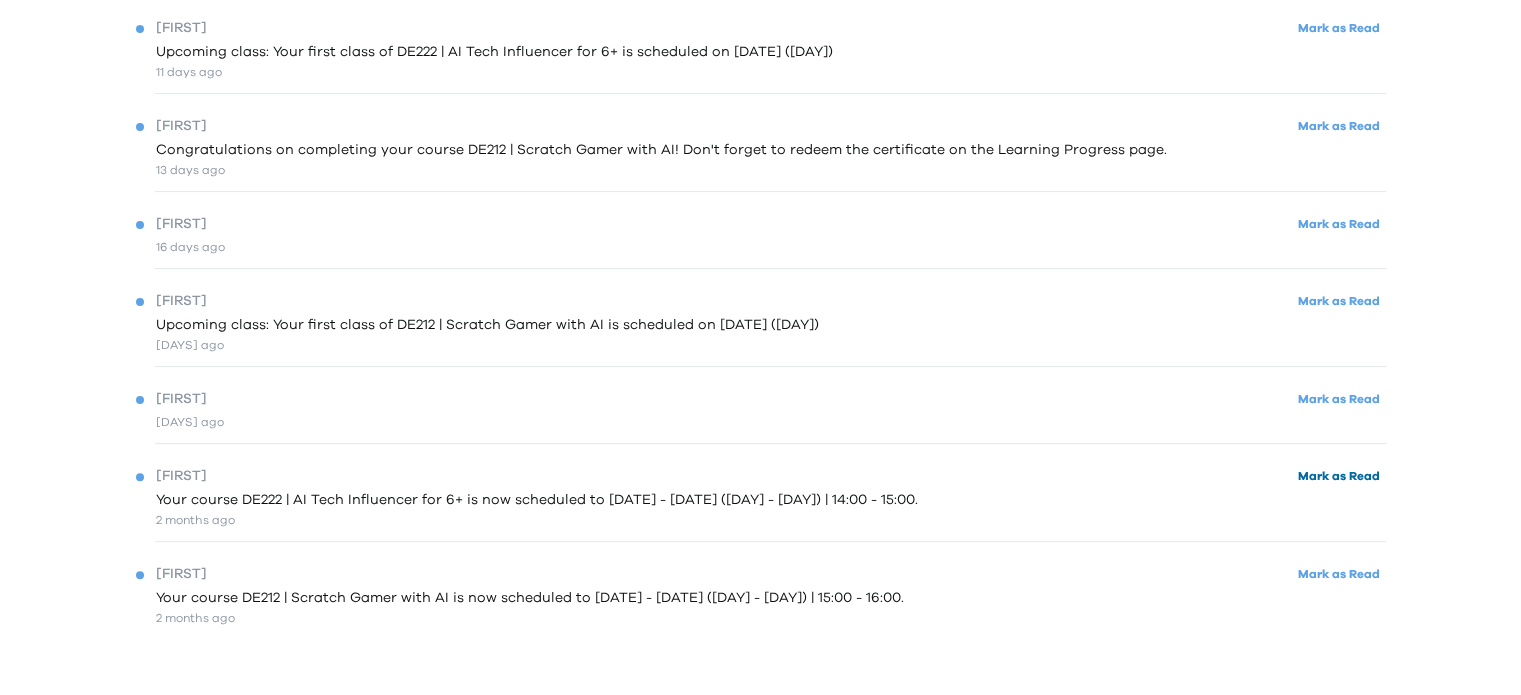 scroll, scrollTop: 477, scrollLeft: 0, axis: vertical 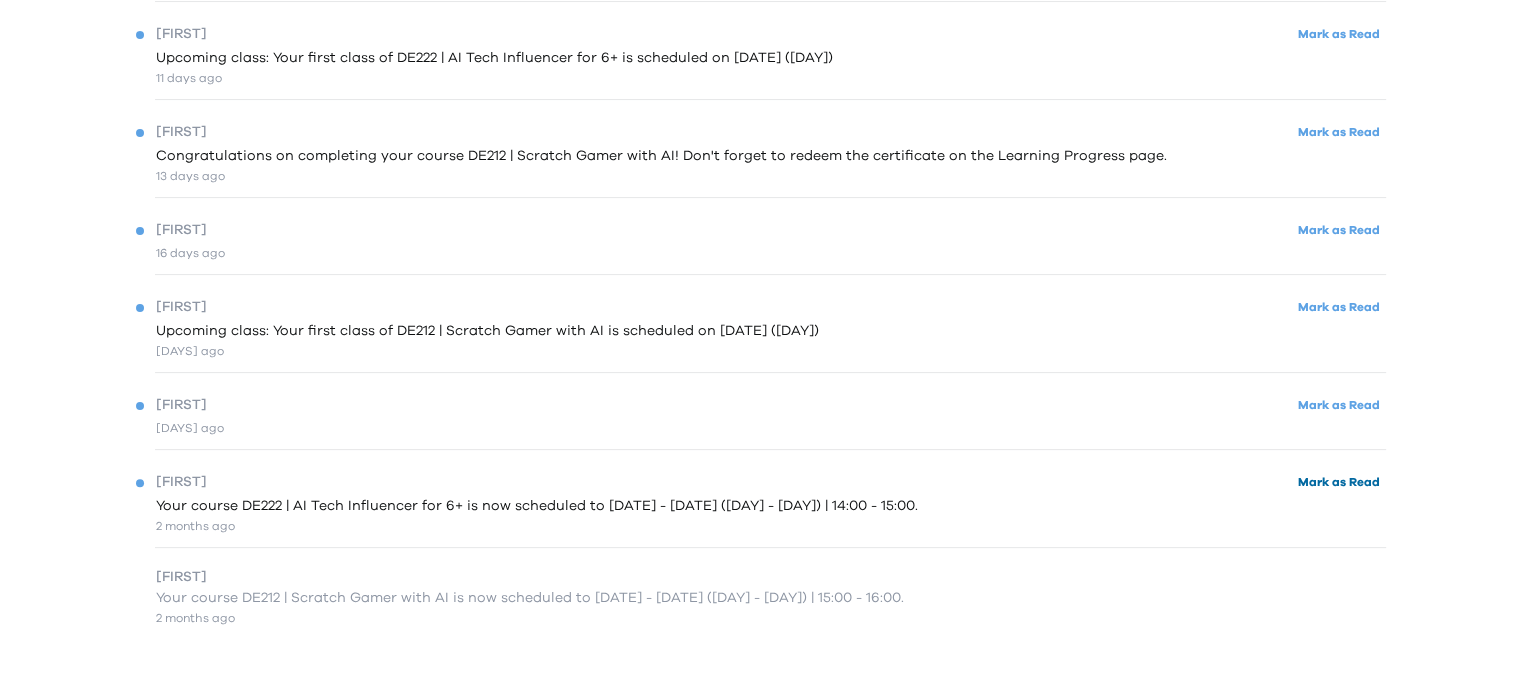 click on "Mark as Read" at bounding box center [1339, 482] 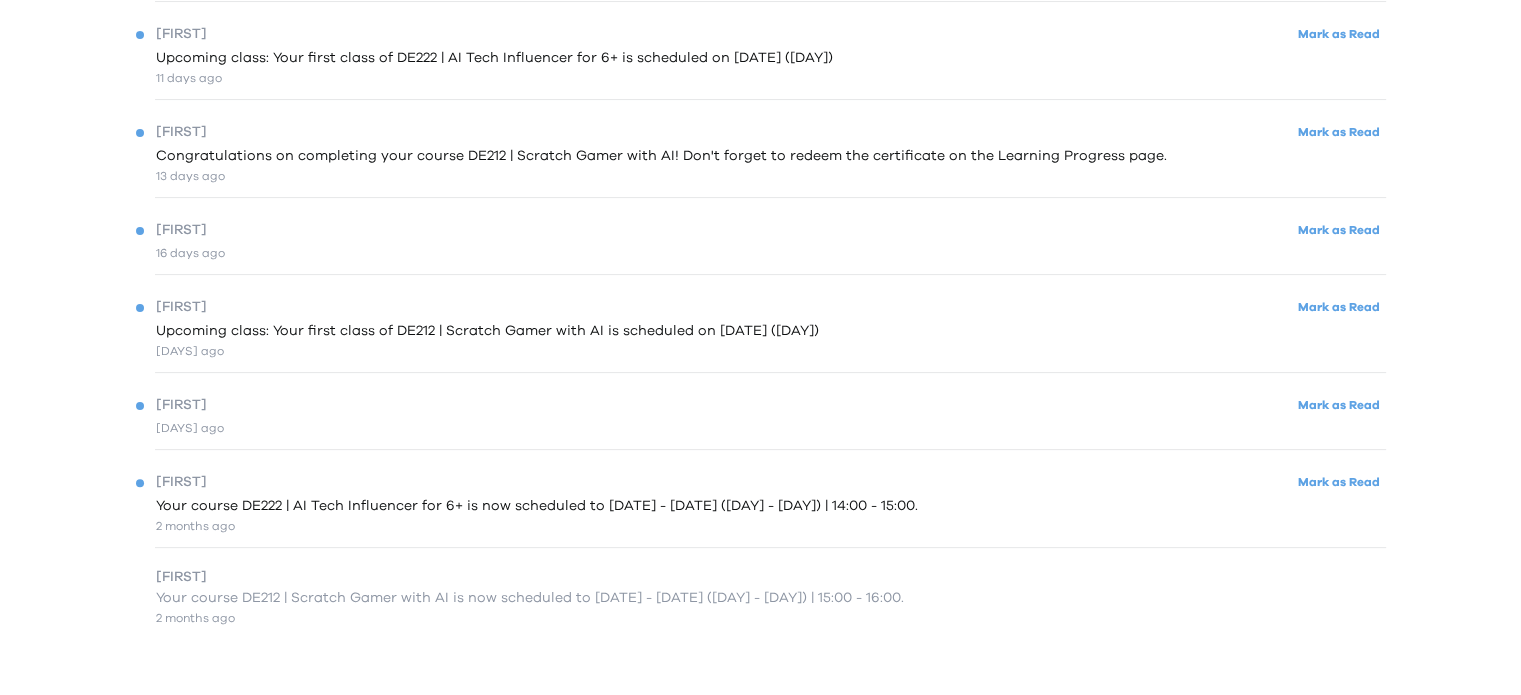 scroll, scrollTop: 472, scrollLeft: 0, axis: vertical 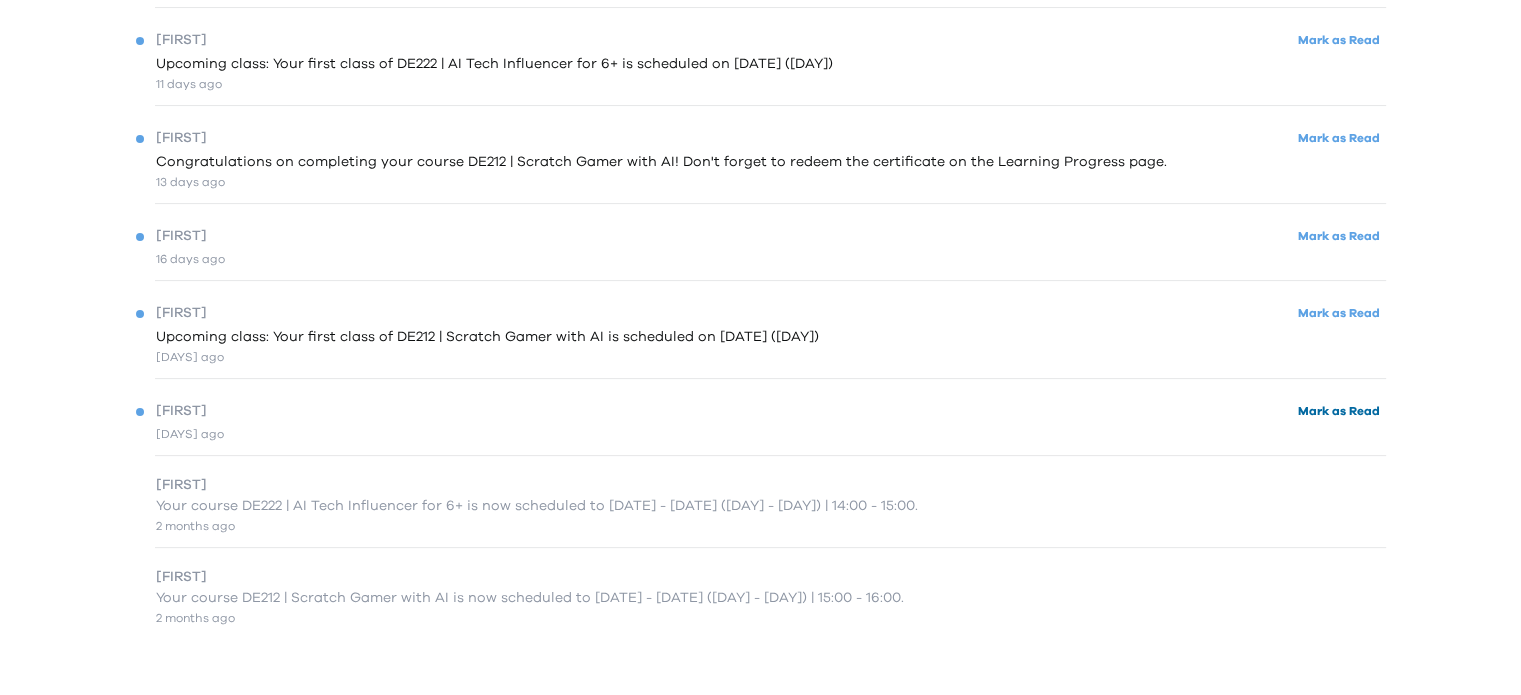 click on "Mark as Read" at bounding box center (1339, 411) 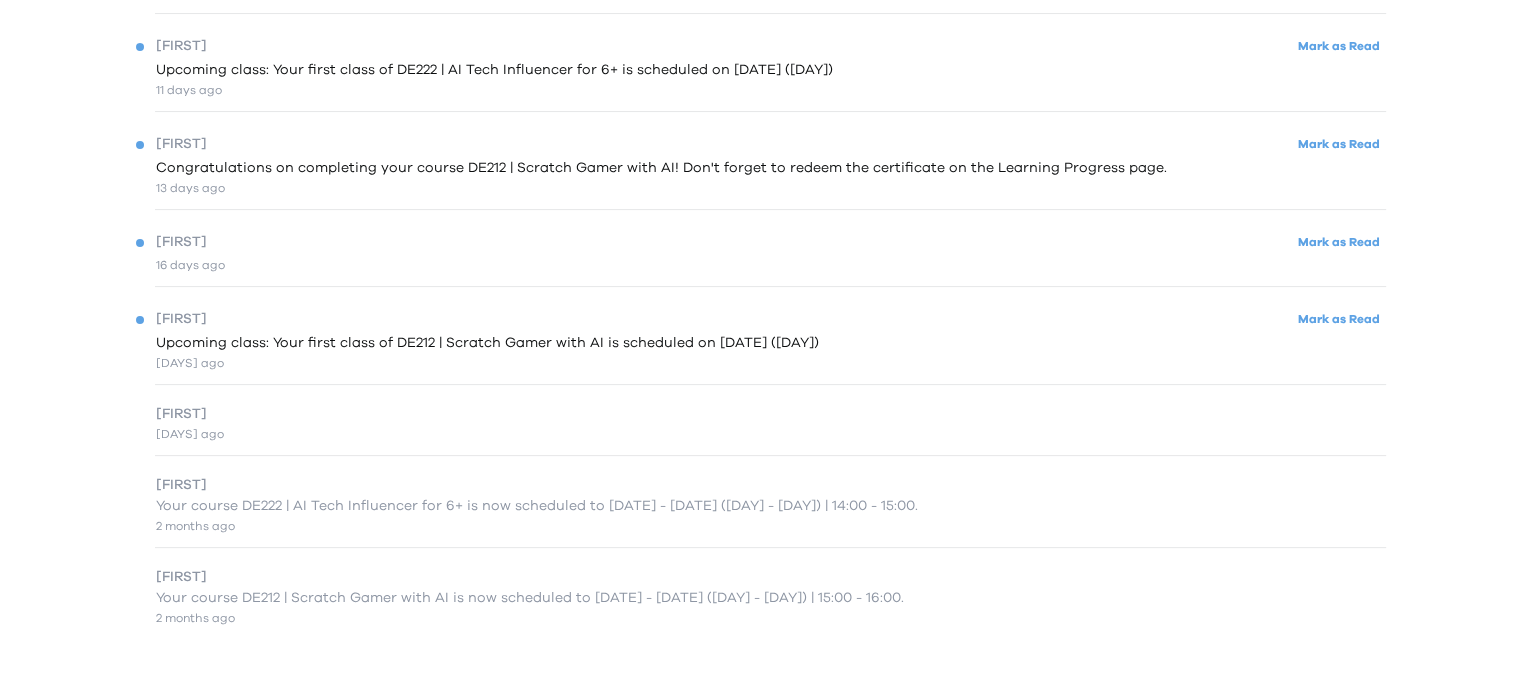 scroll, scrollTop: 465, scrollLeft: 0, axis: vertical 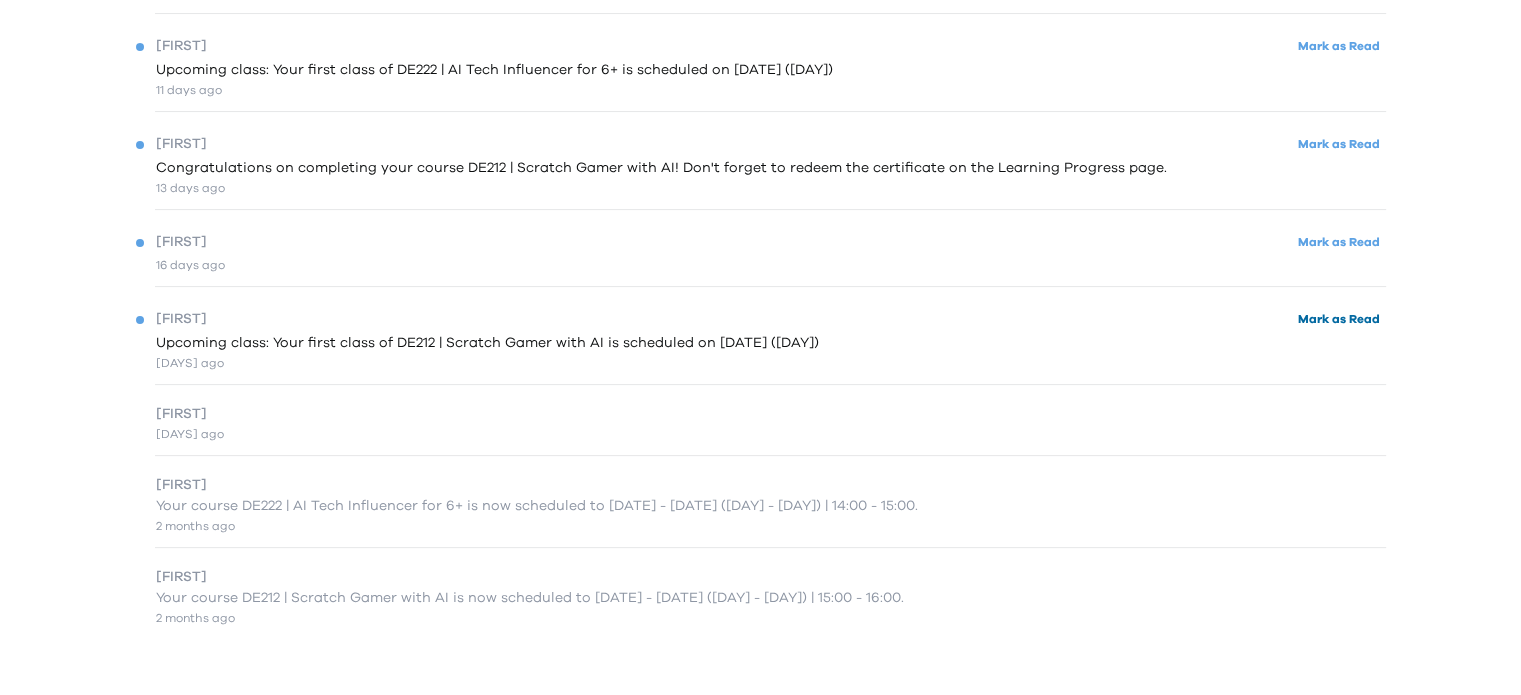 click on "Mark as Read" at bounding box center [1339, 319] 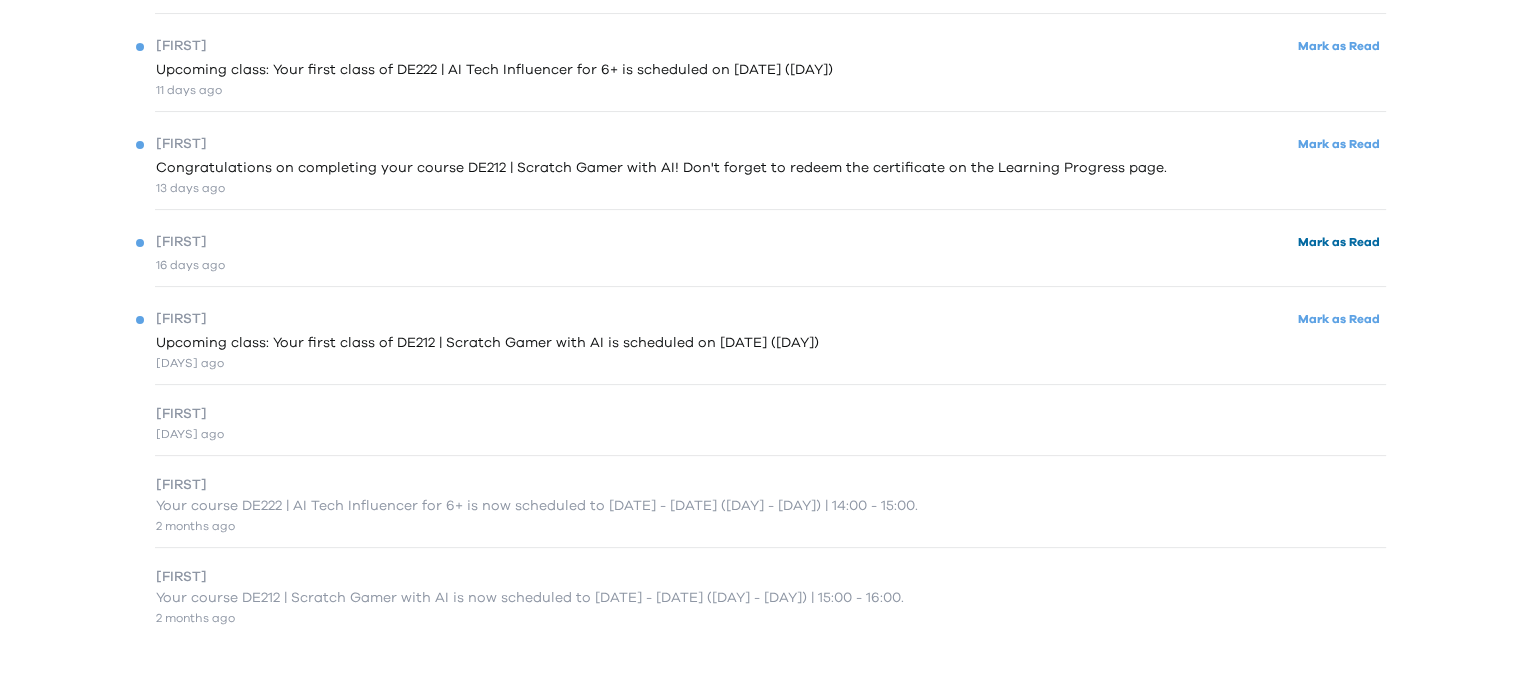 scroll, scrollTop: 459, scrollLeft: 0, axis: vertical 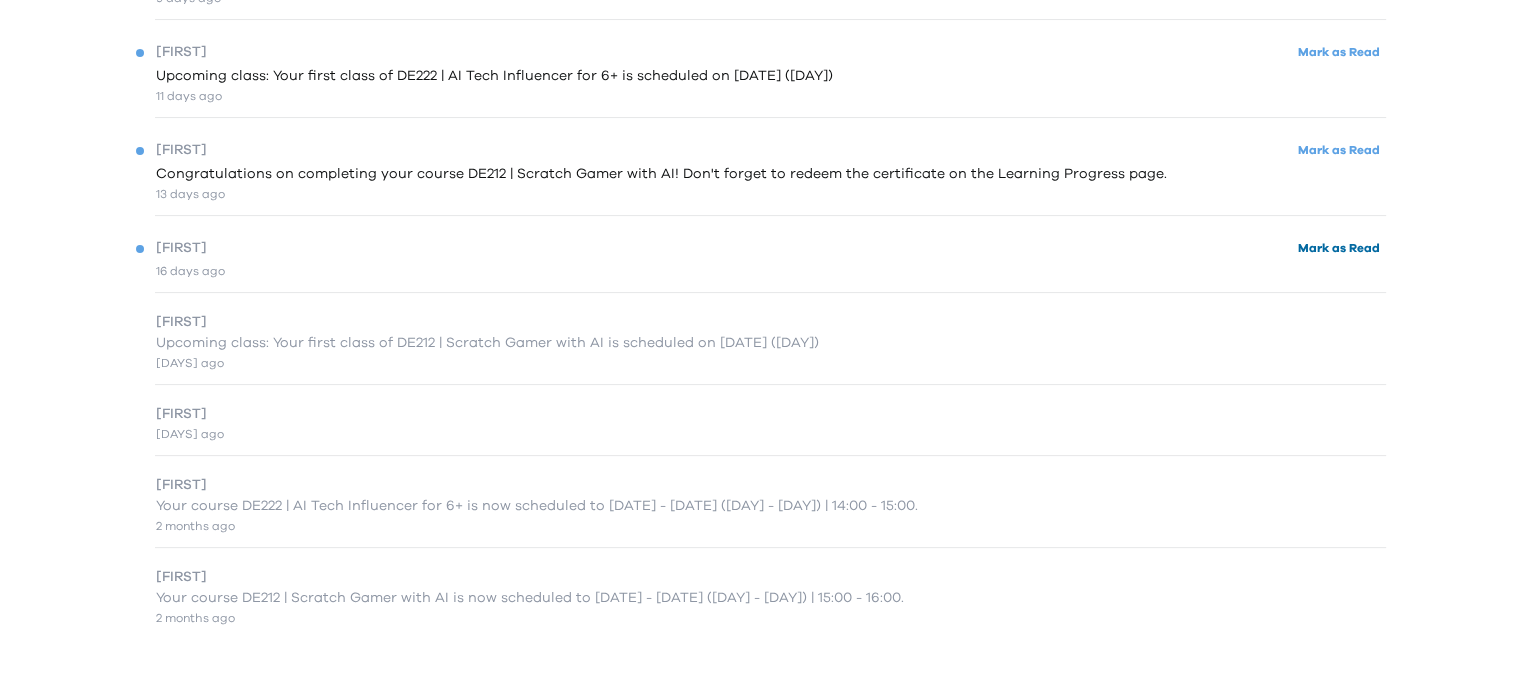 click on "Mark as Read" at bounding box center (1339, 248) 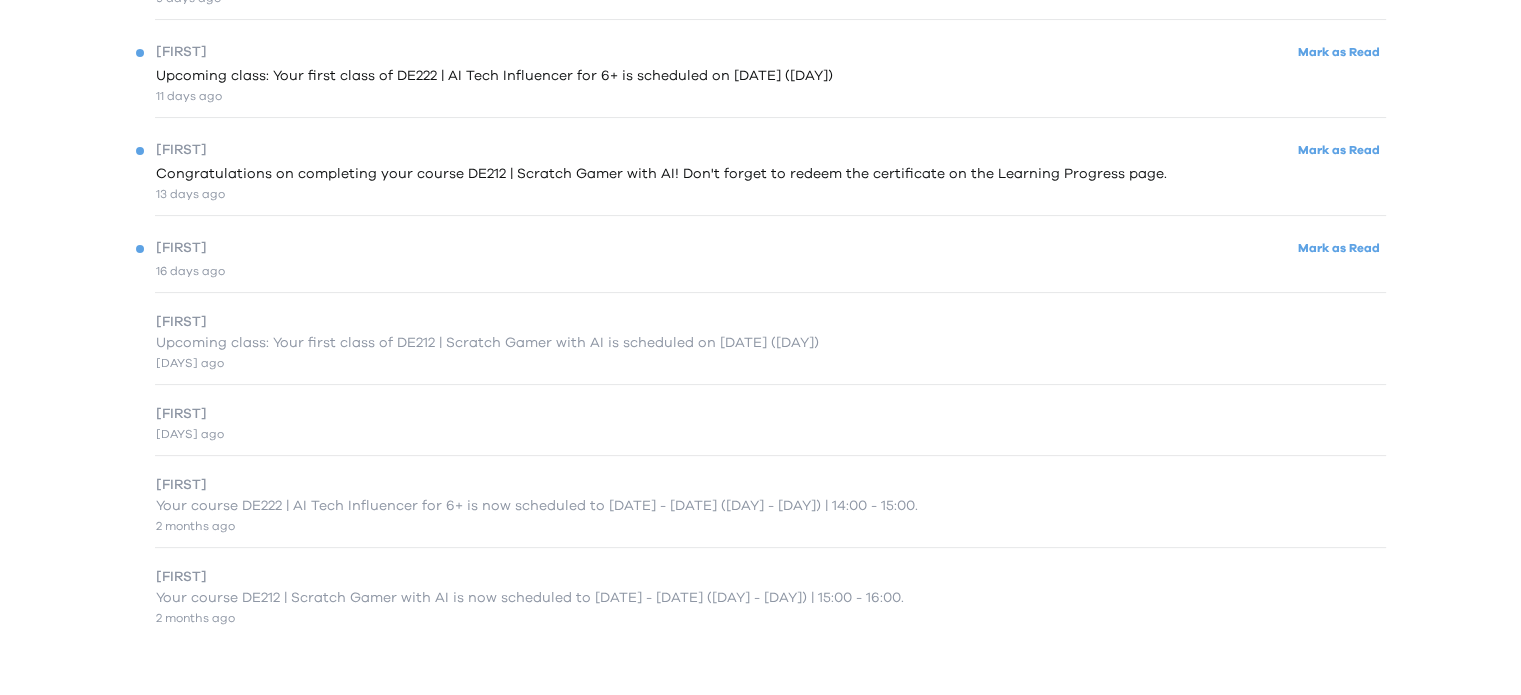 scroll, scrollTop: 452, scrollLeft: 0, axis: vertical 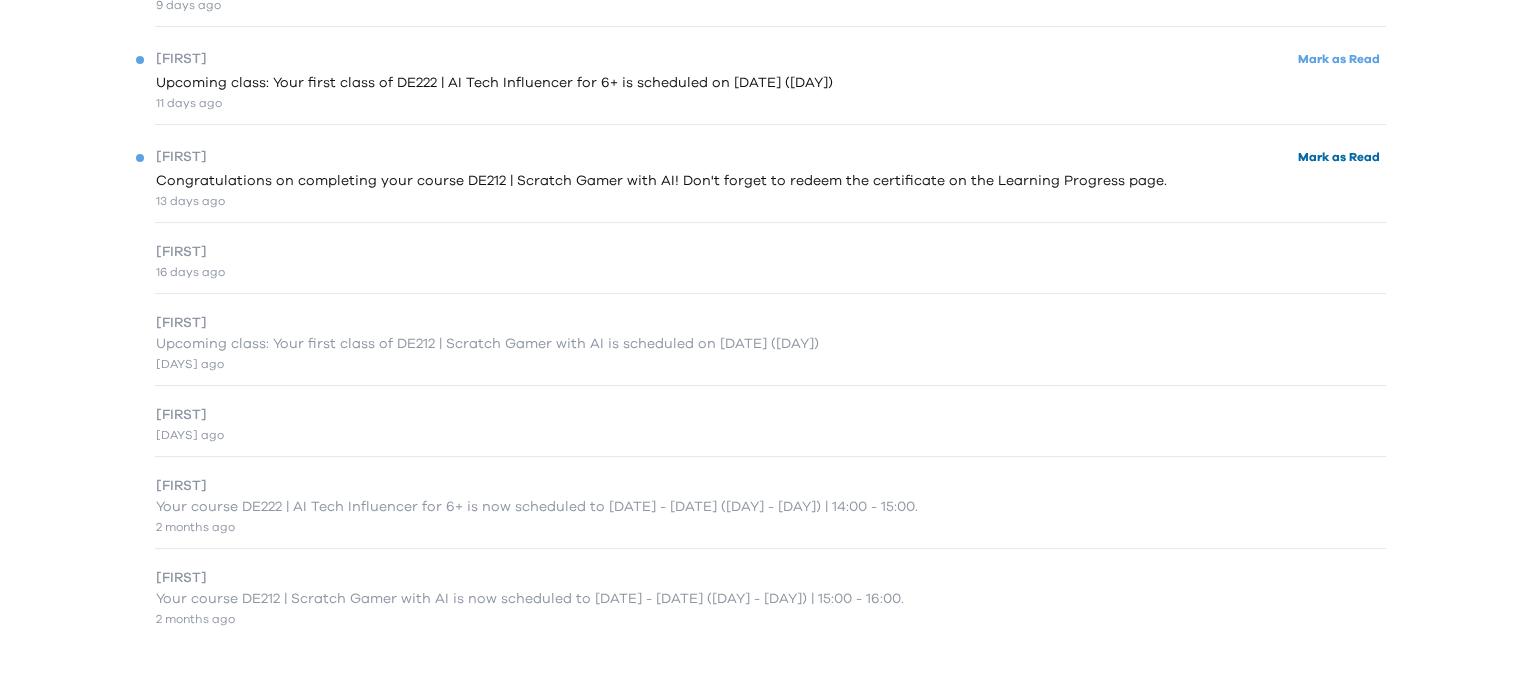 click on "Mark as Read" at bounding box center (1339, 157) 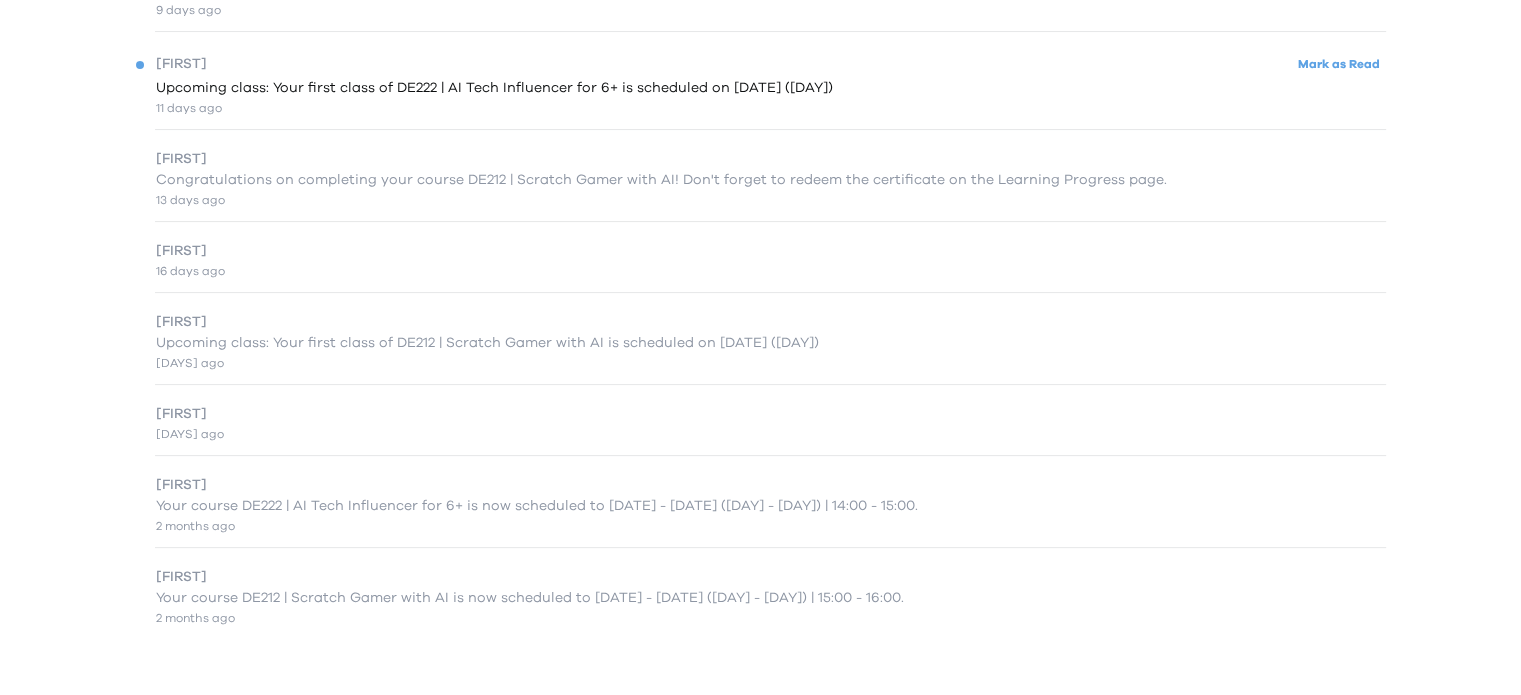 scroll, scrollTop: 447, scrollLeft: 0, axis: vertical 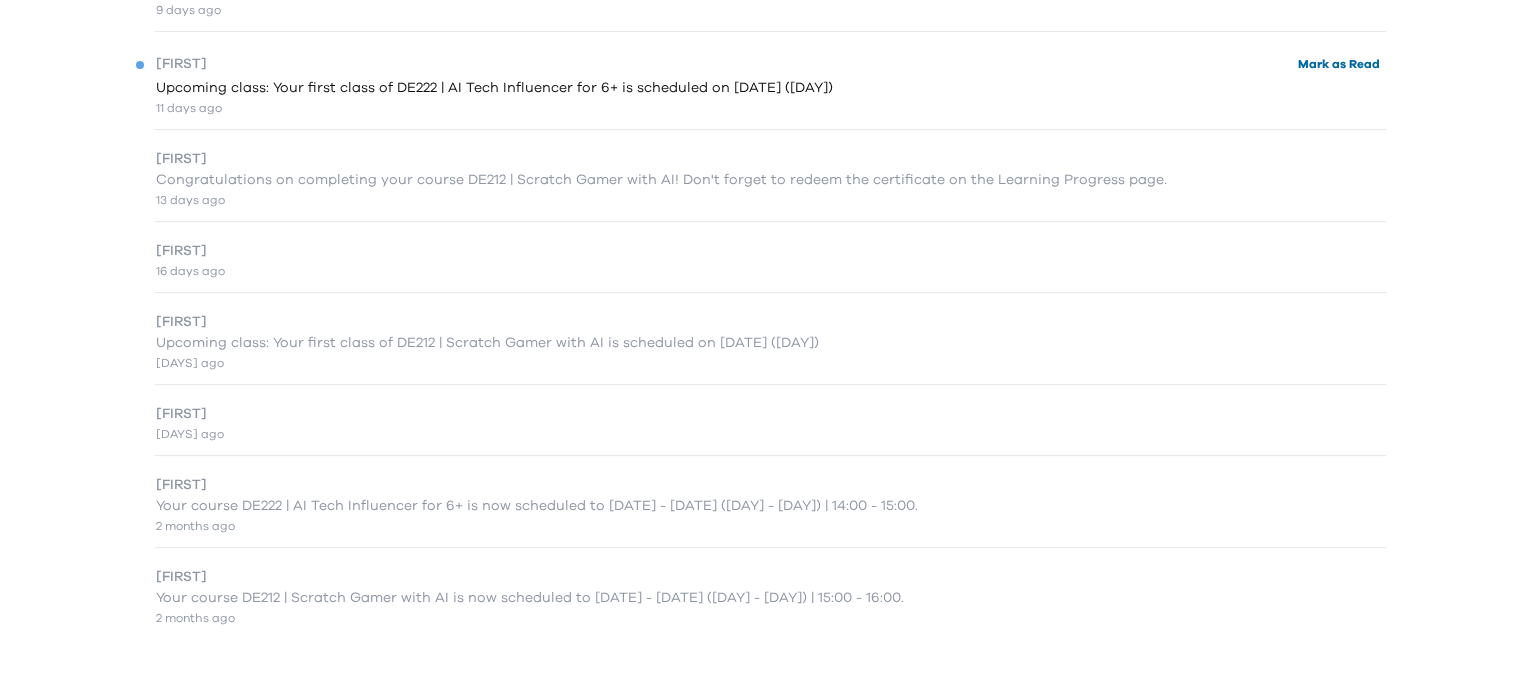 click on "Mark as Read" at bounding box center (1339, 64) 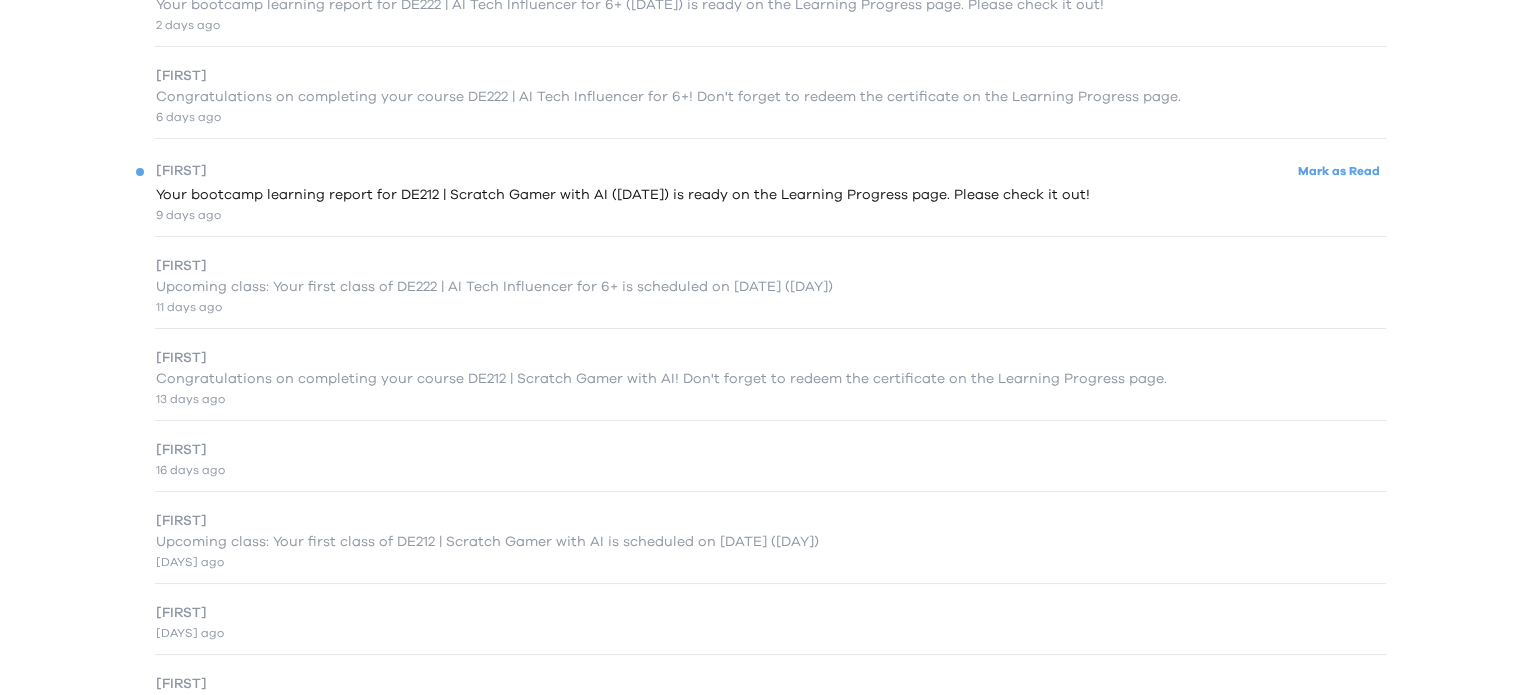 scroll, scrollTop: 235, scrollLeft: 0, axis: vertical 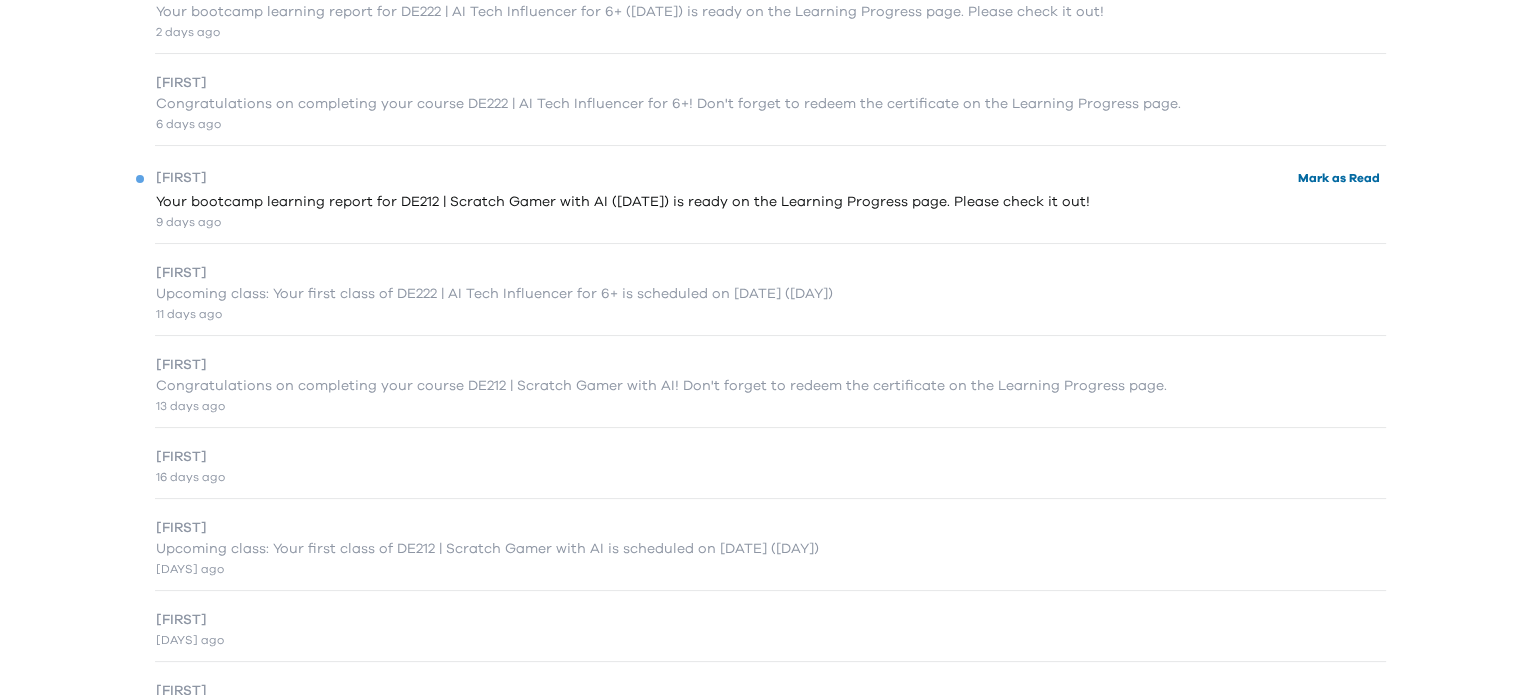 click on "Mark as Read" at bounding box center [1339, 178] 